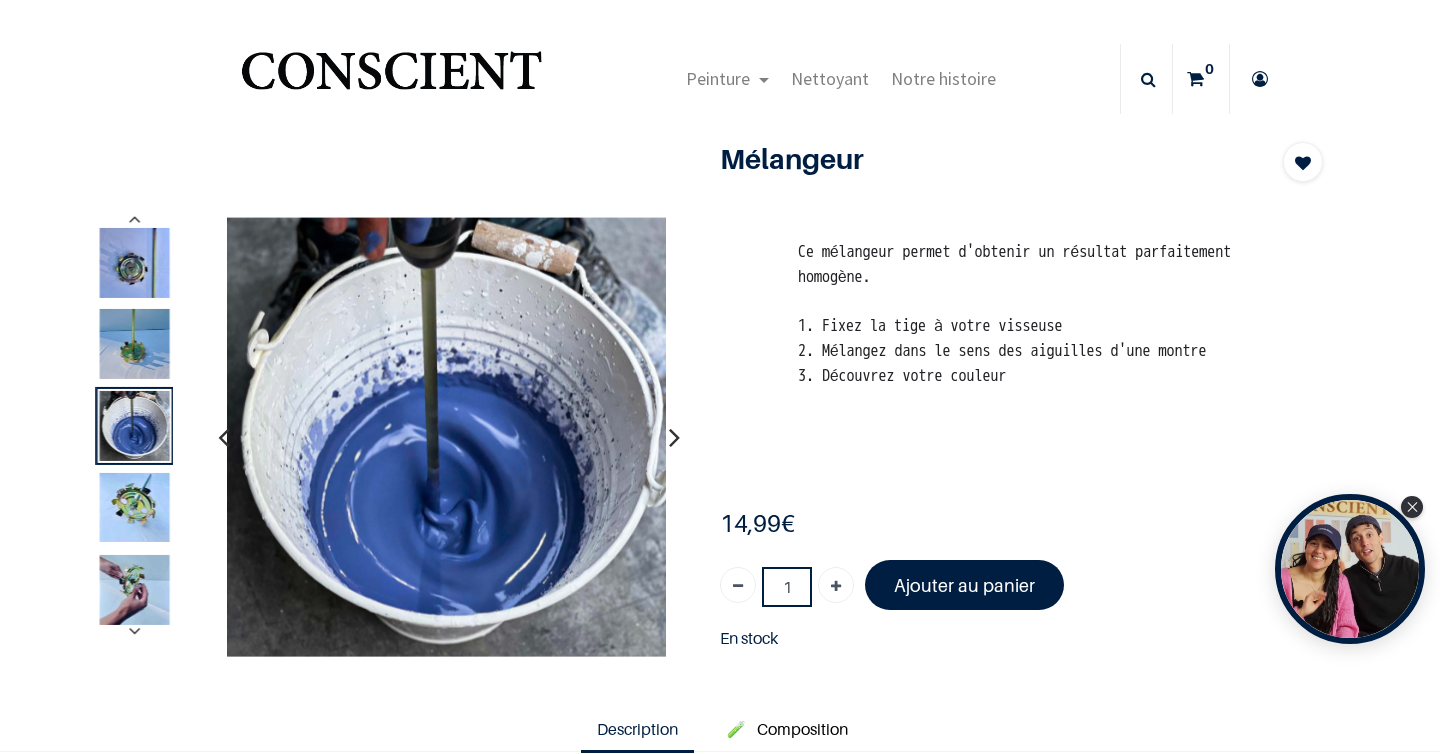 scroll, scrollTop: 0, scrollLeft: 0, axis: both 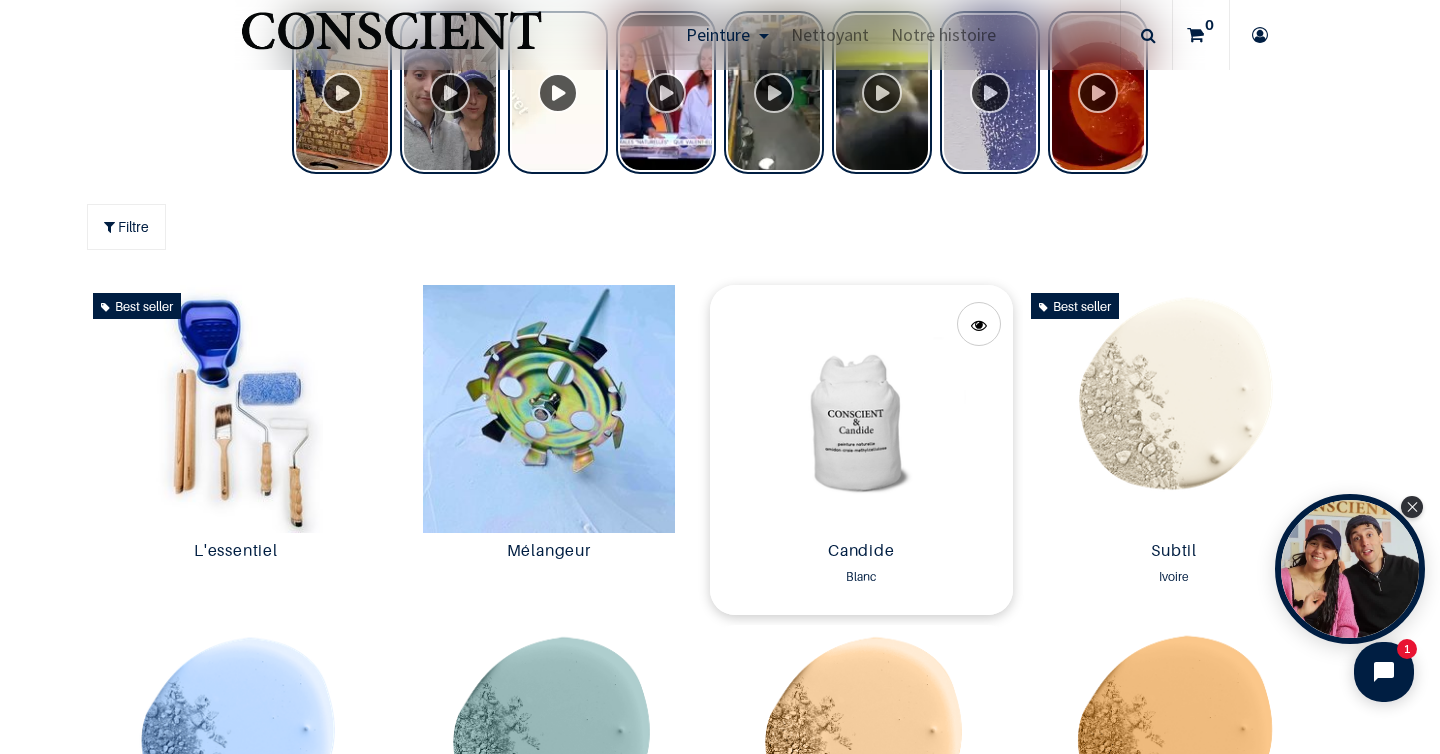 click at bounding box center [861, 409] 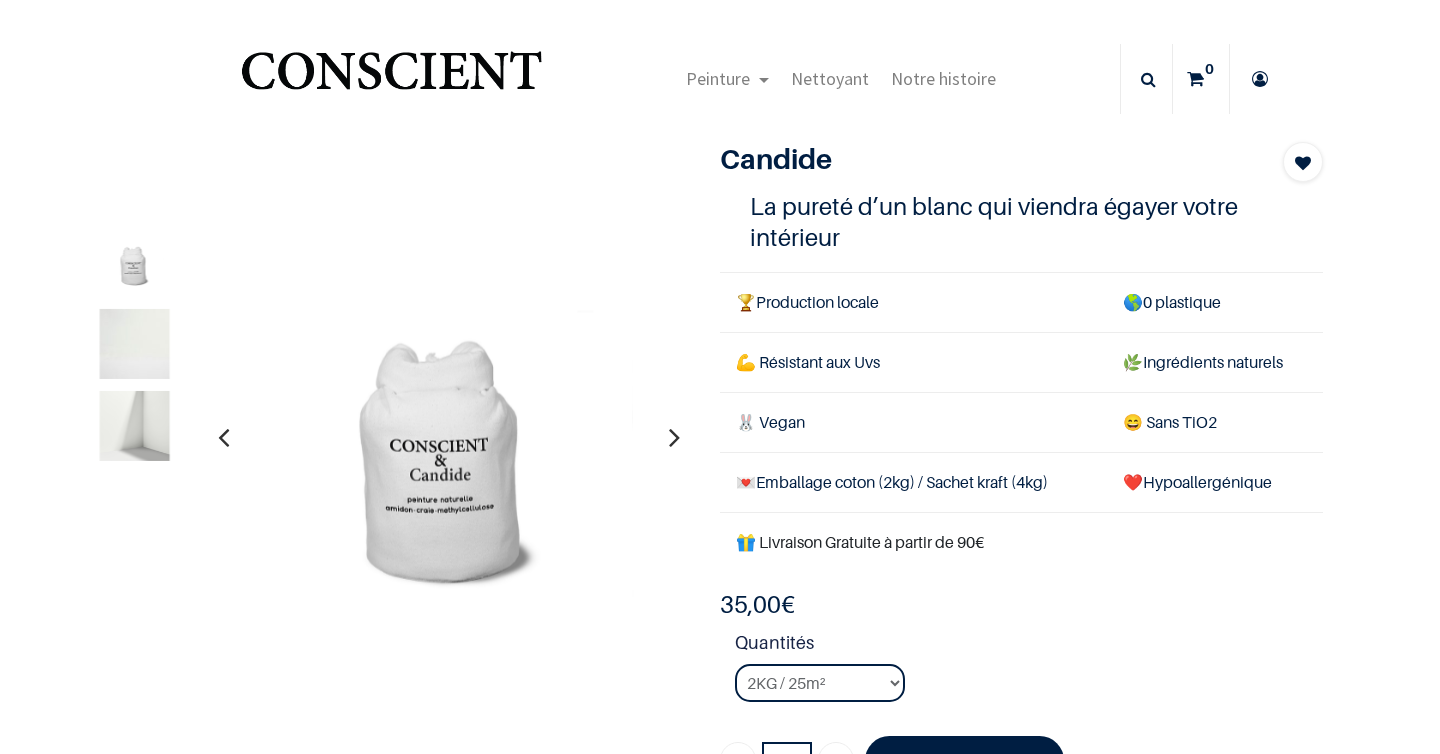 scroll, scrollTop: 0, scrollLeft: 0, axis: both 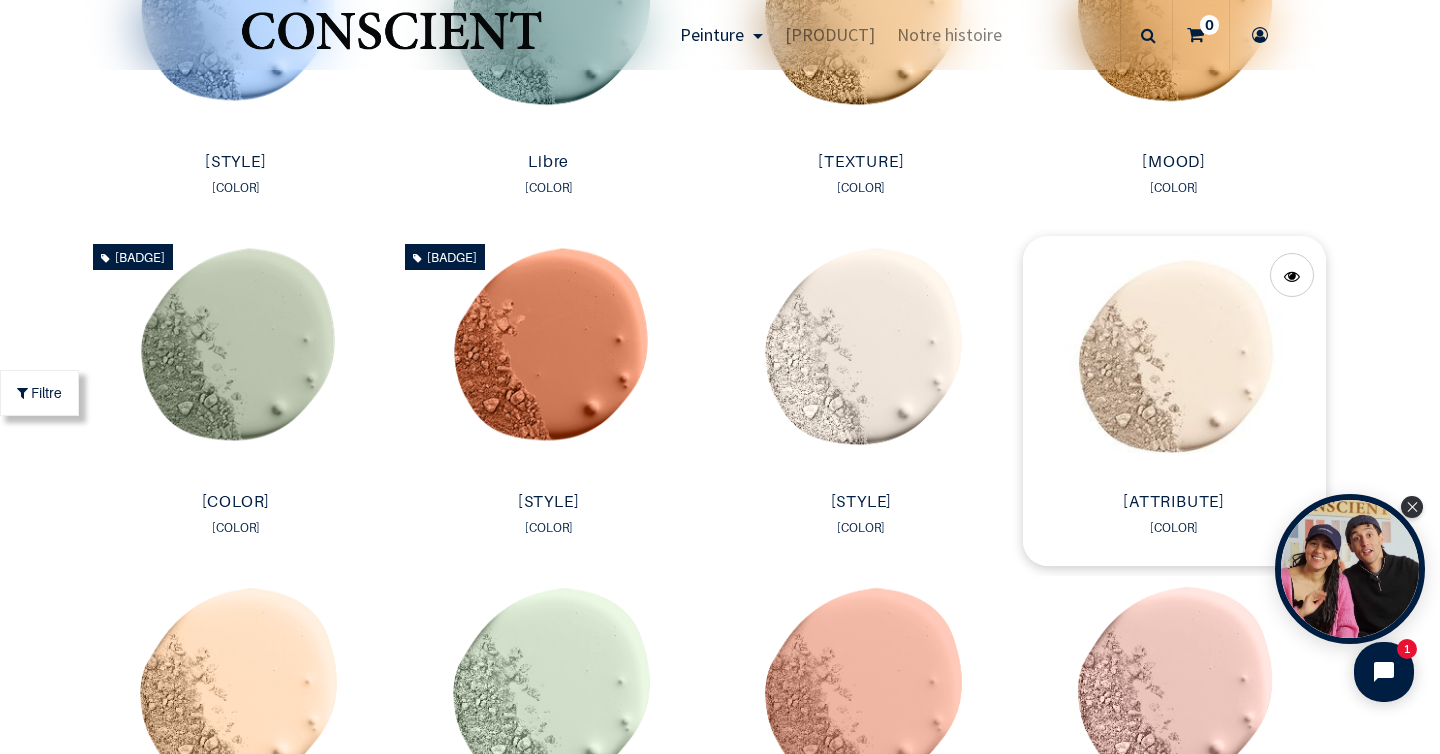 click at bounding box center [1174, 360] 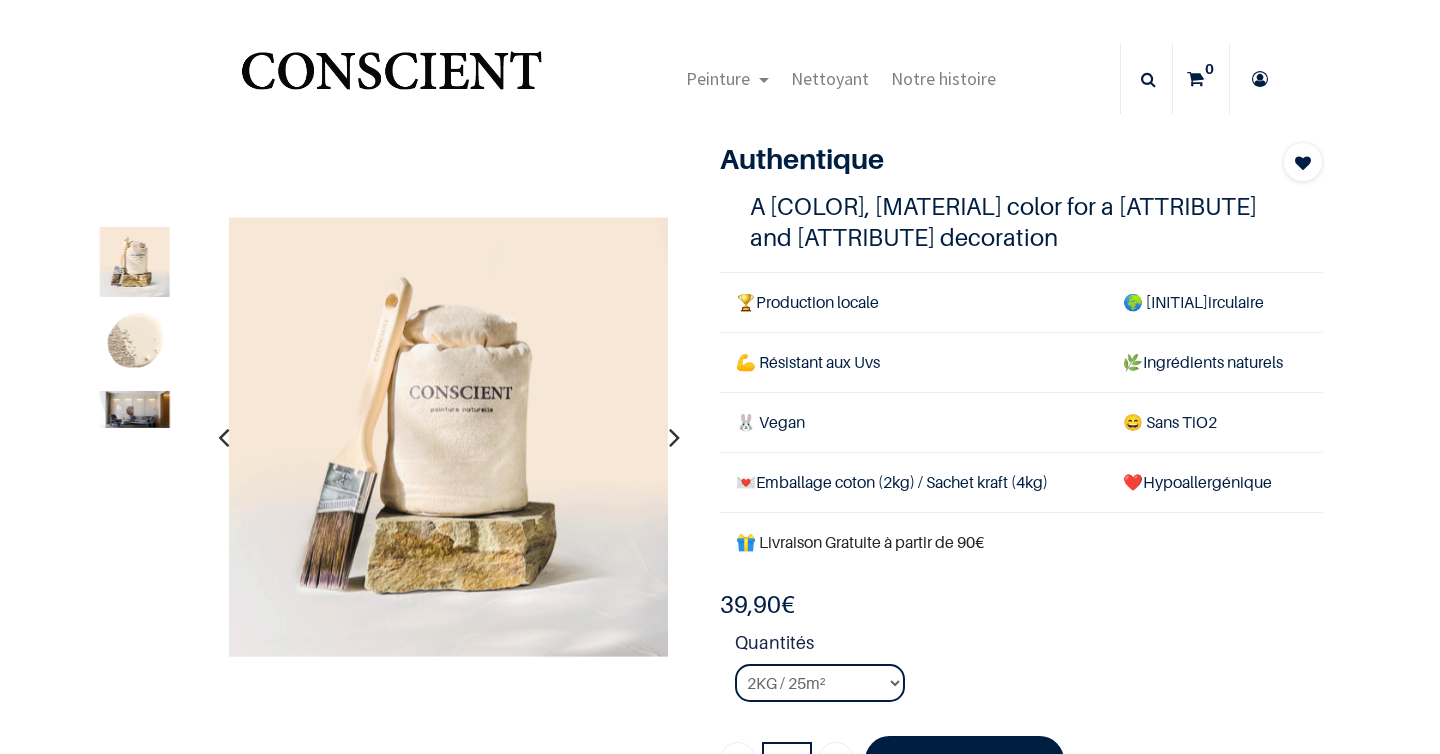 scroll, scrollTop: 0, scrollLeft: 0, axis: both 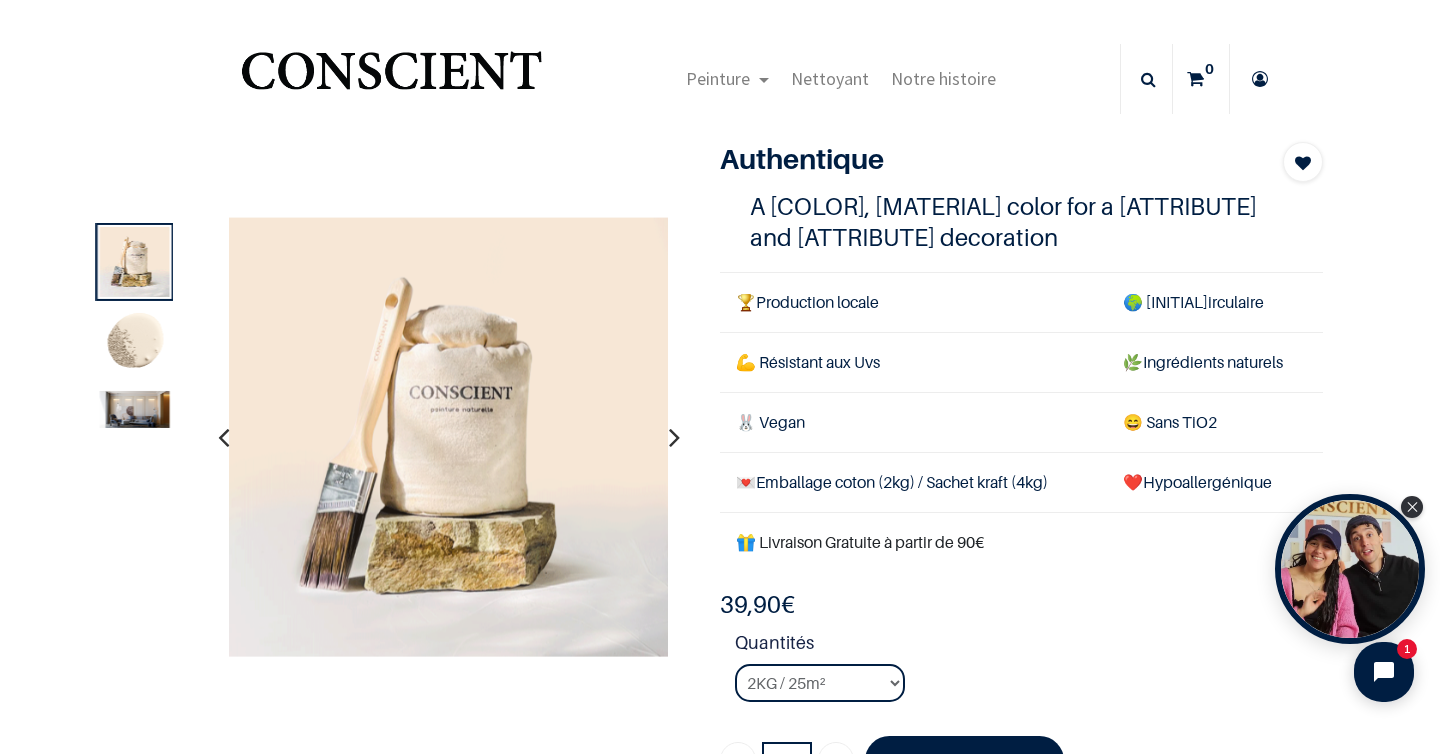 click at bounding box center [135, 344] 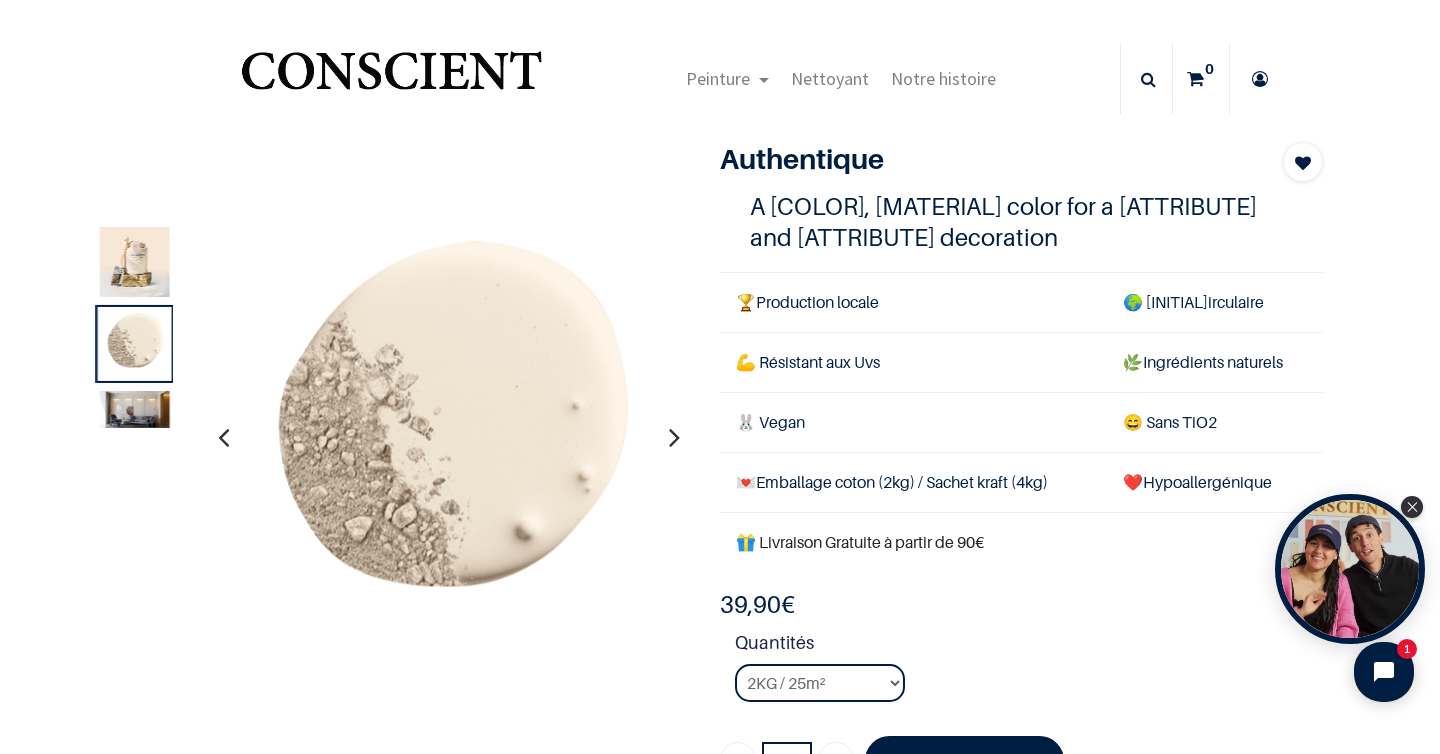 click at bounding box center (135, 409) 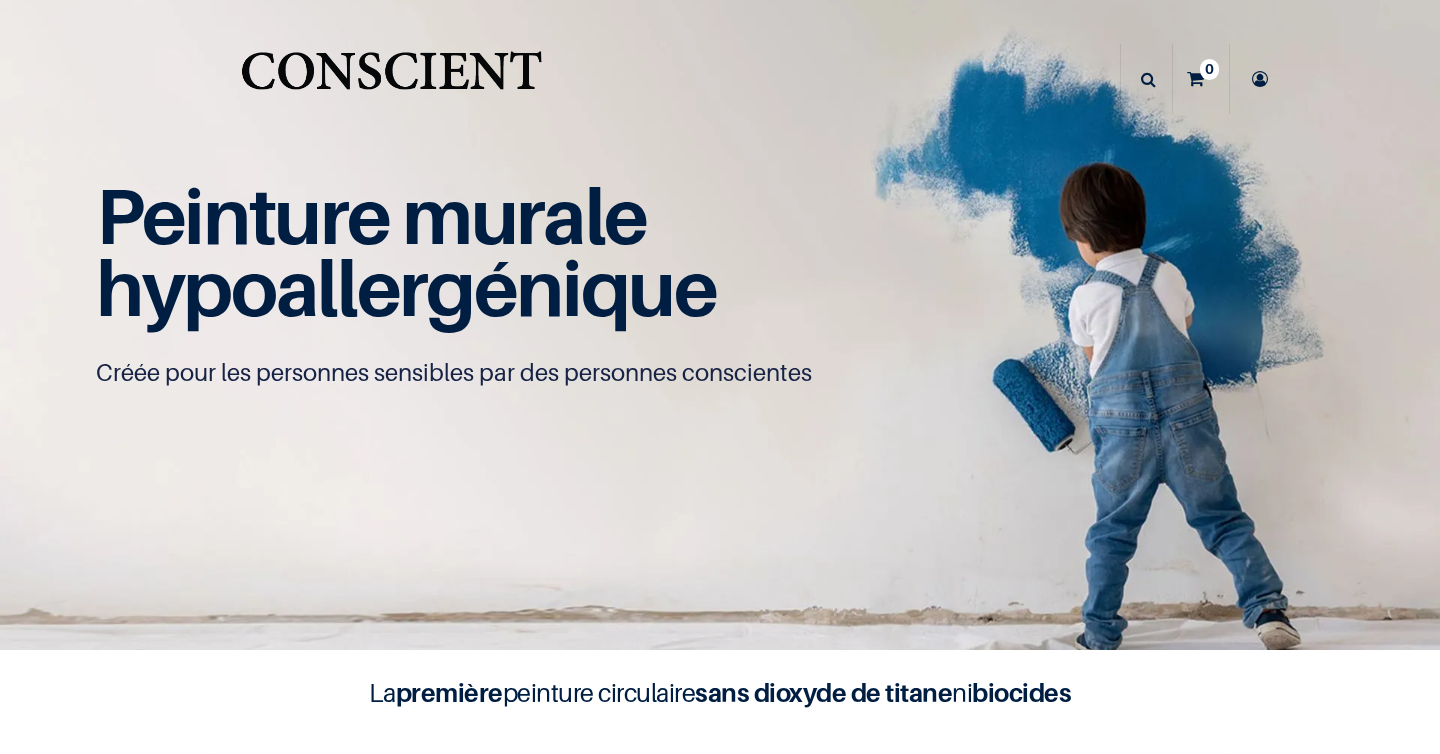 scroll, scrollTop: 0, scrollLeft: 0, axis: both 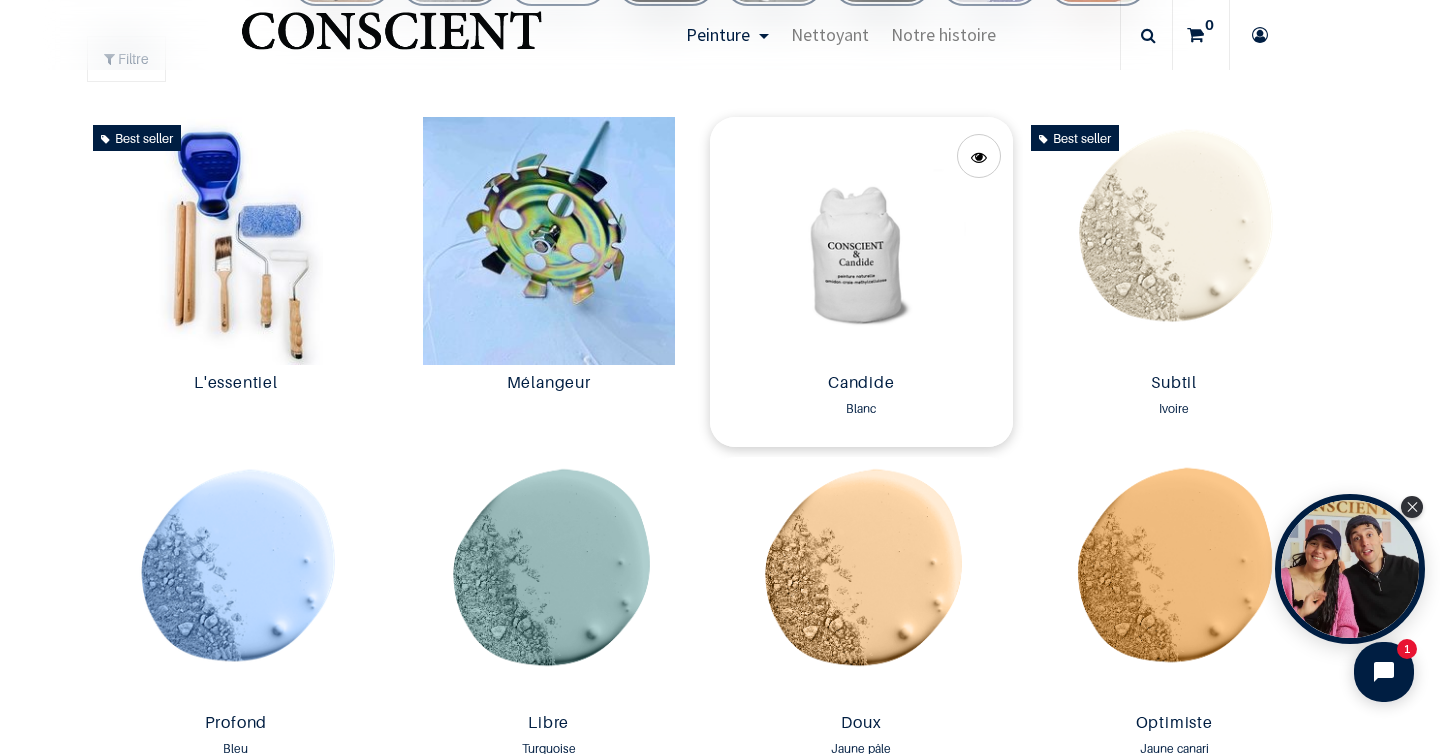 click at bounding box center (861, 241) 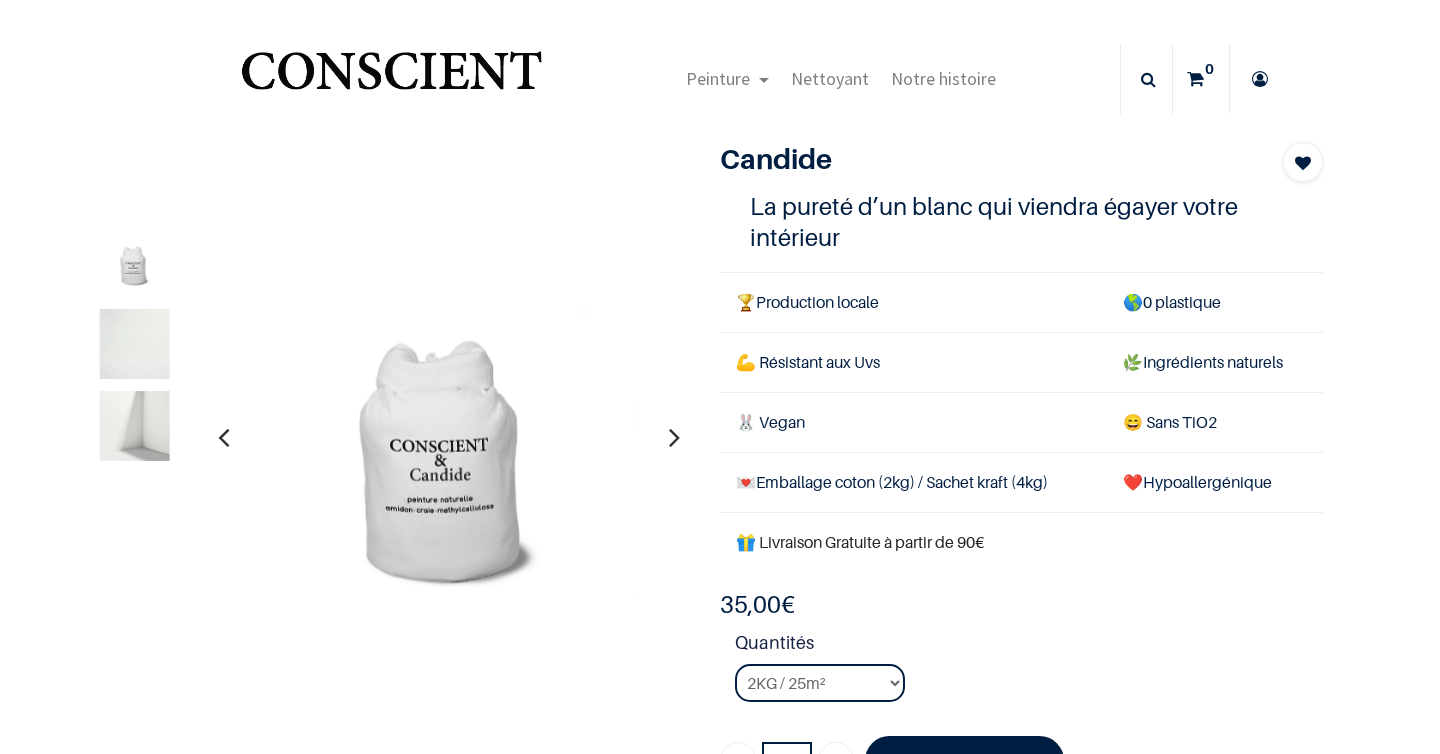 scroll, scrollTop: 0, scrollLeft: 0, axis: both 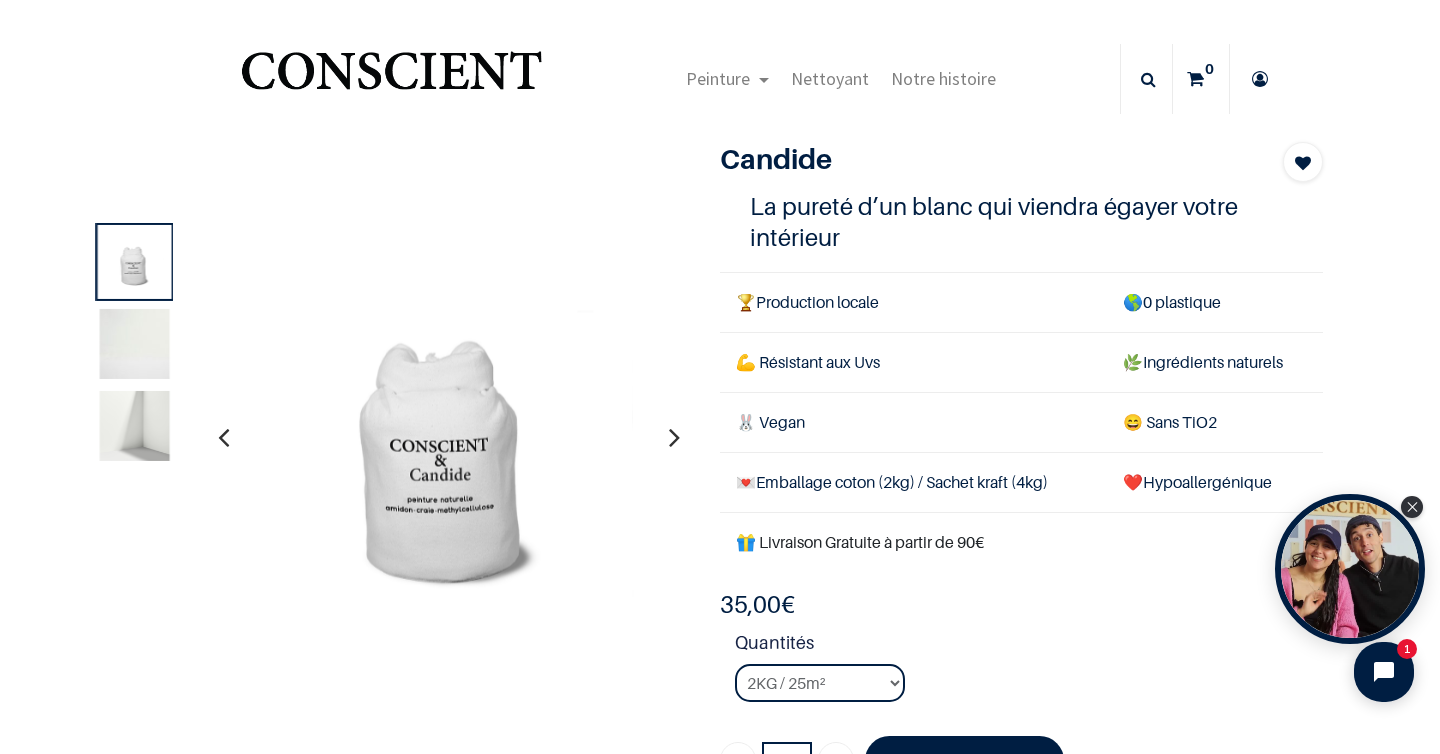 click at bounding box center (135, 344) 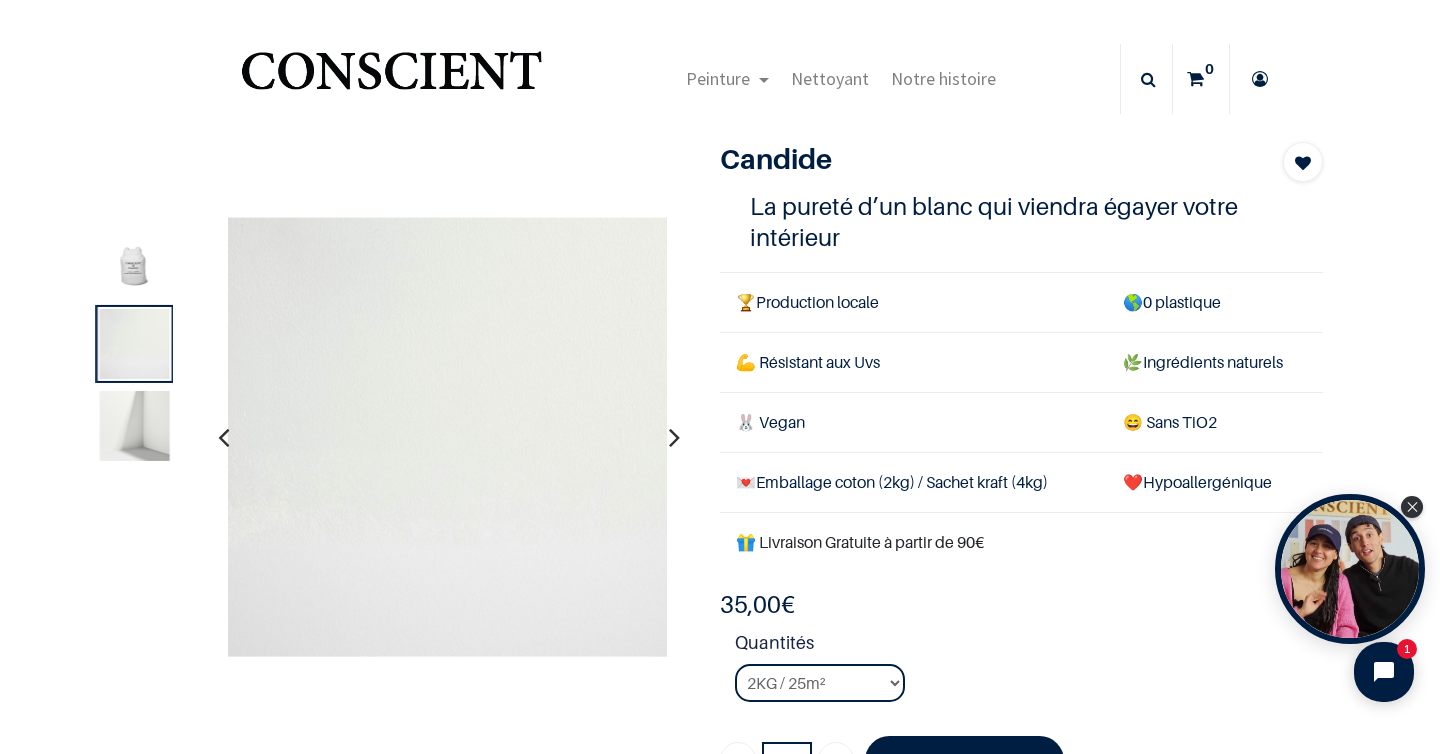 click at bounding box center (135, 426) 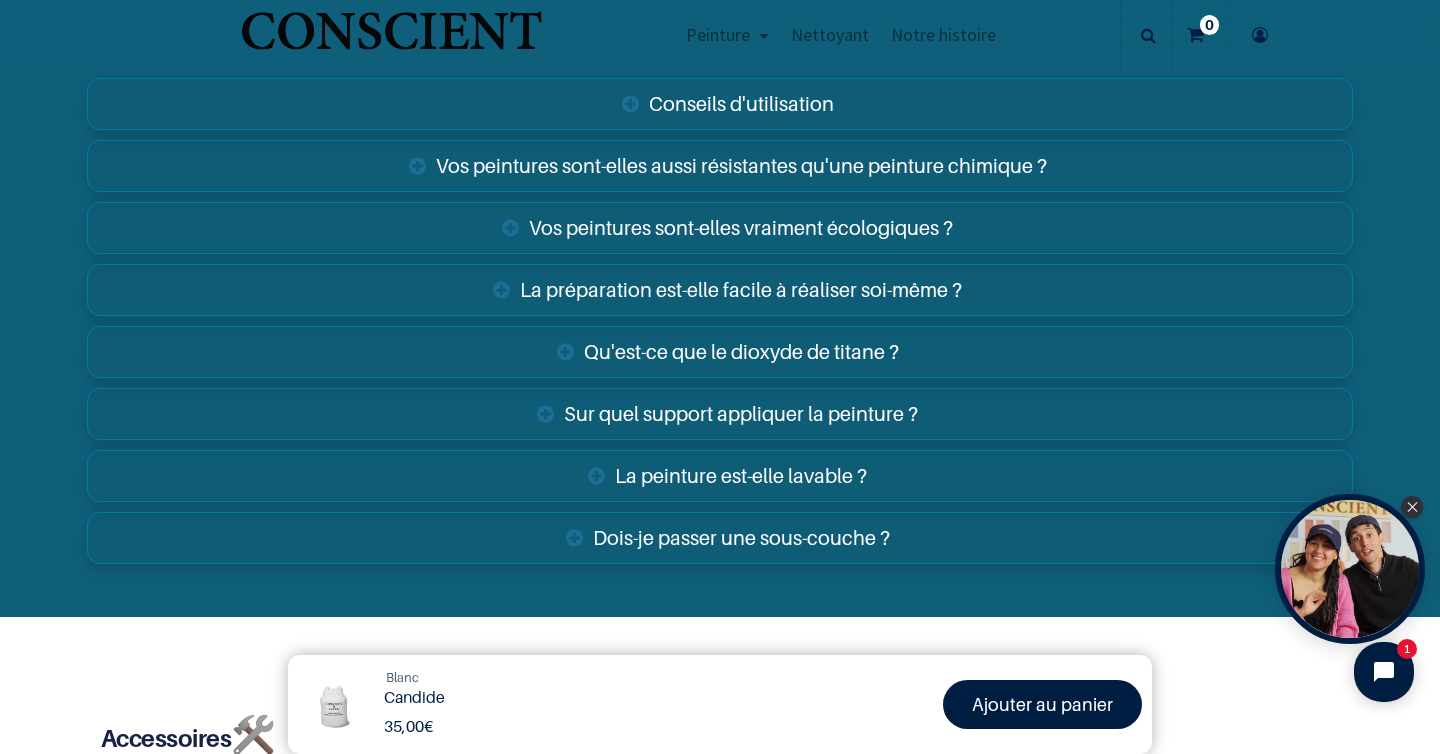 scroll, scrollTop: 3215, scrollLeft: 0, axis: vertical 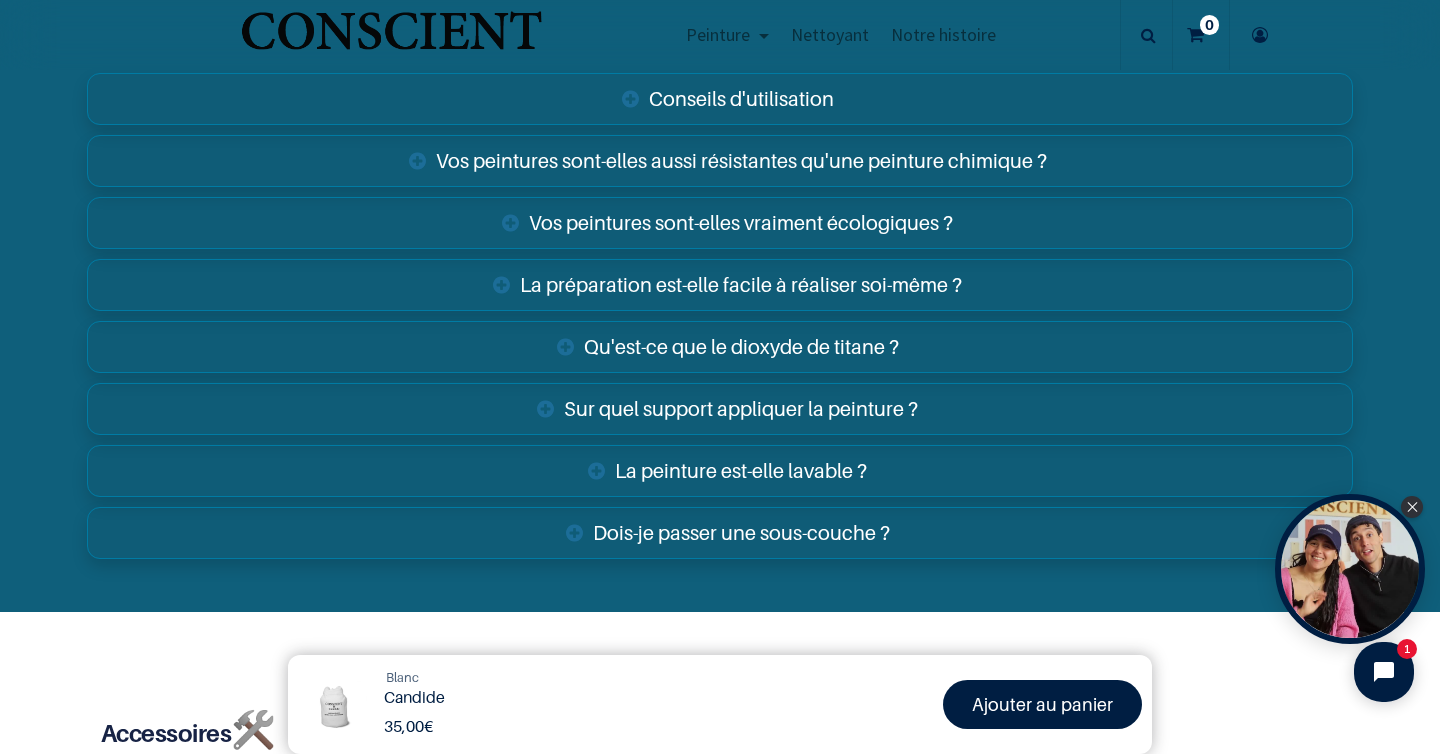 click on "Conseils d'utilisation" at bounding box center [720, 99] 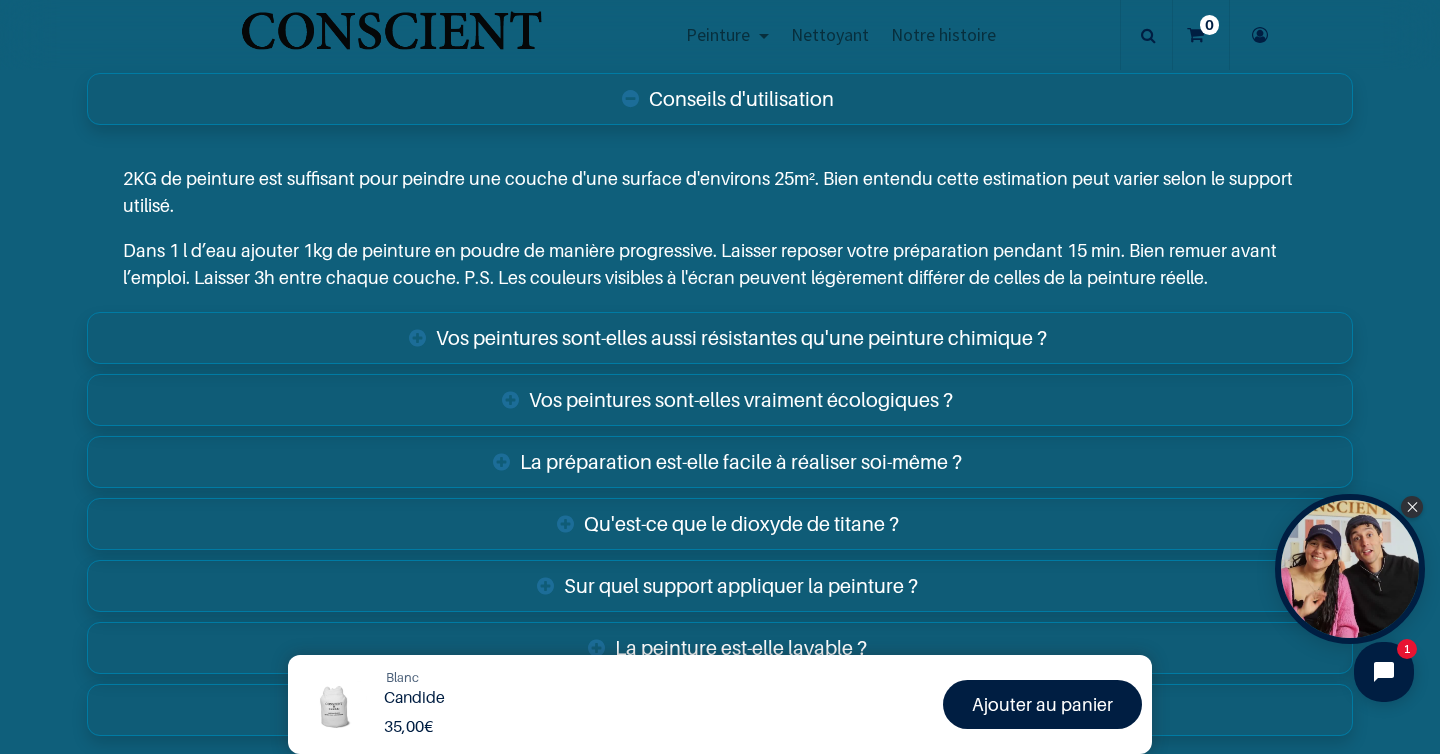 click on "Dans 1 l d’eau ajouter 1kg de peinture en poudre de manière progressive. Laisser reposer votre préparation pendant 15 min. Bien remuer avant l’emploi. Laisser 3h entre chaque couche. P.S. Les couleurs visibles à l'écran peuvent légèrement différer de celles de la peinture réelle." at bounding box center [720, 264] 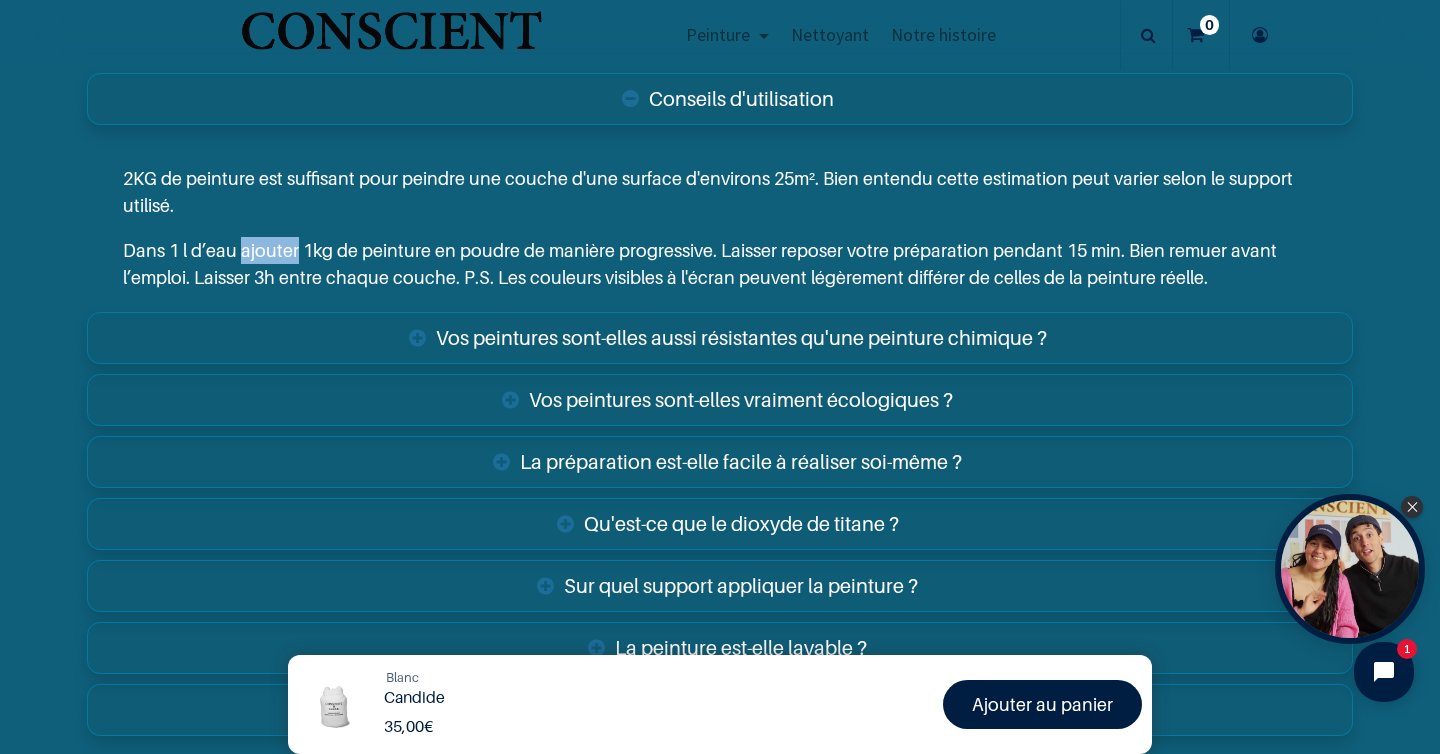 click on "Dans 1 l d’eau ajouter 1kg de peinture en poudre de manière progressive. Laisser reposer votre préparation pendant 15 min. Bien remuer avant l’emploi. Laisser 3h entre chaque couche. P.S. Les couleurs visibles à l'écran peuvent légèrement différer de celles de la peinture réelle." at bounding box center (720, 264) 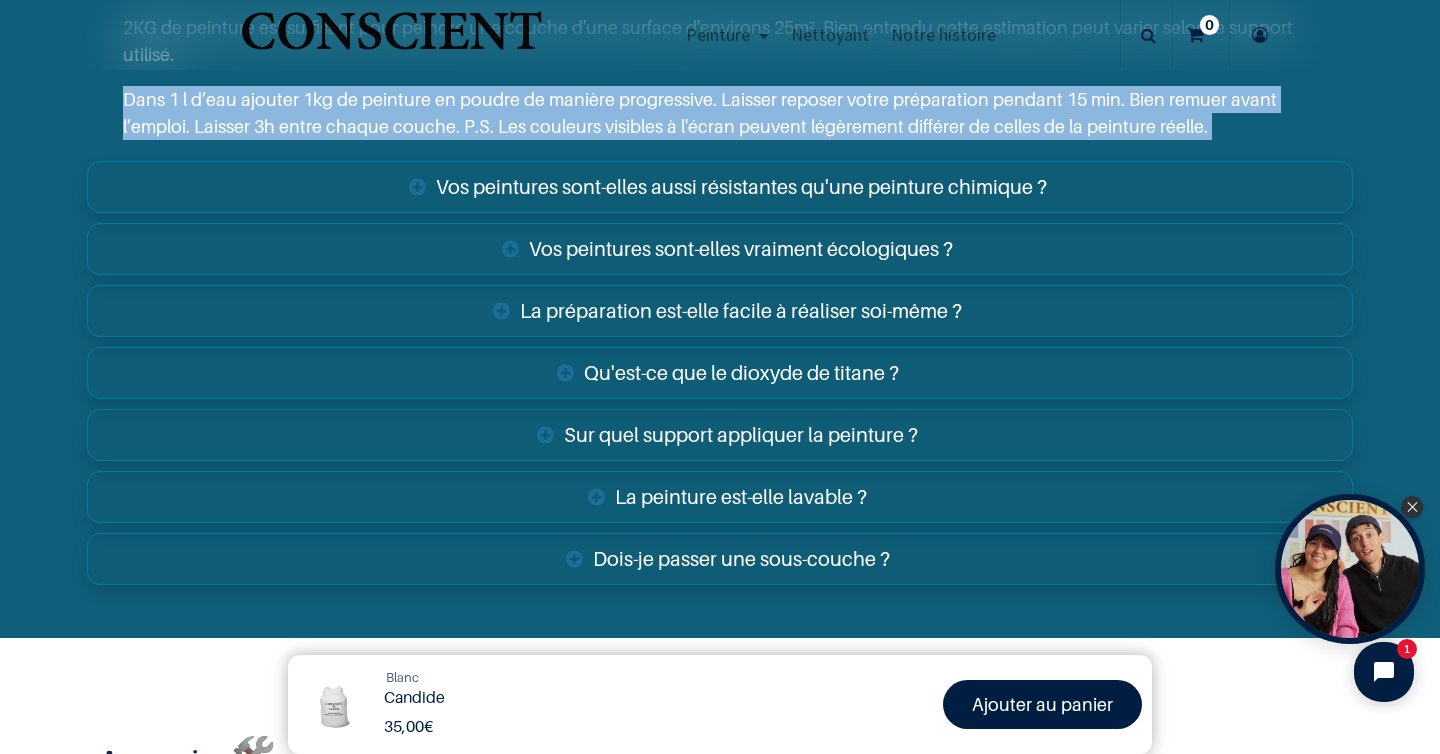 scroll, scrollTop: 3372, scrollLeft: 0, axis: vertical 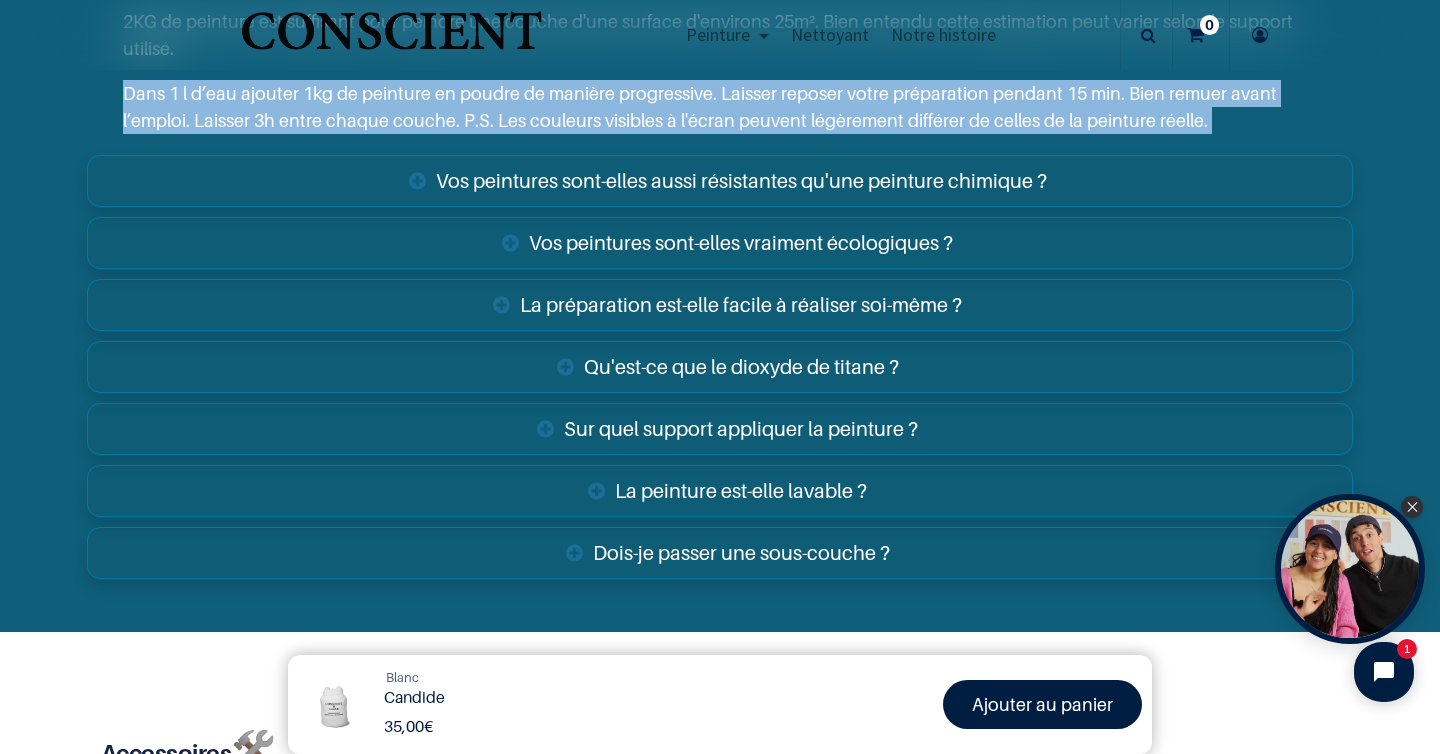 click on "La préparation est-elle facile à réaliser soi-même ?" at bounding box center [720, 305] 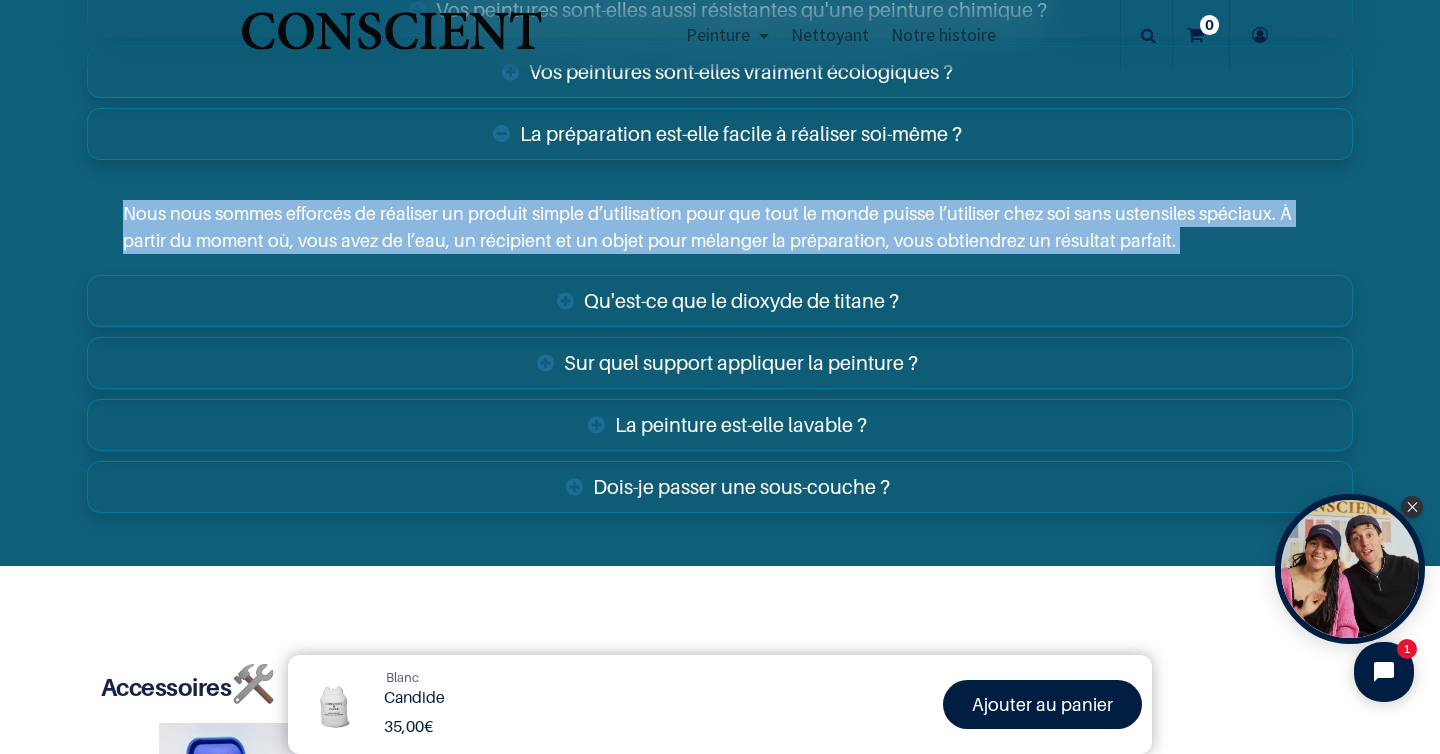 scroll, scrollTop: 3566, scrollLeft: 0, axis: vertical 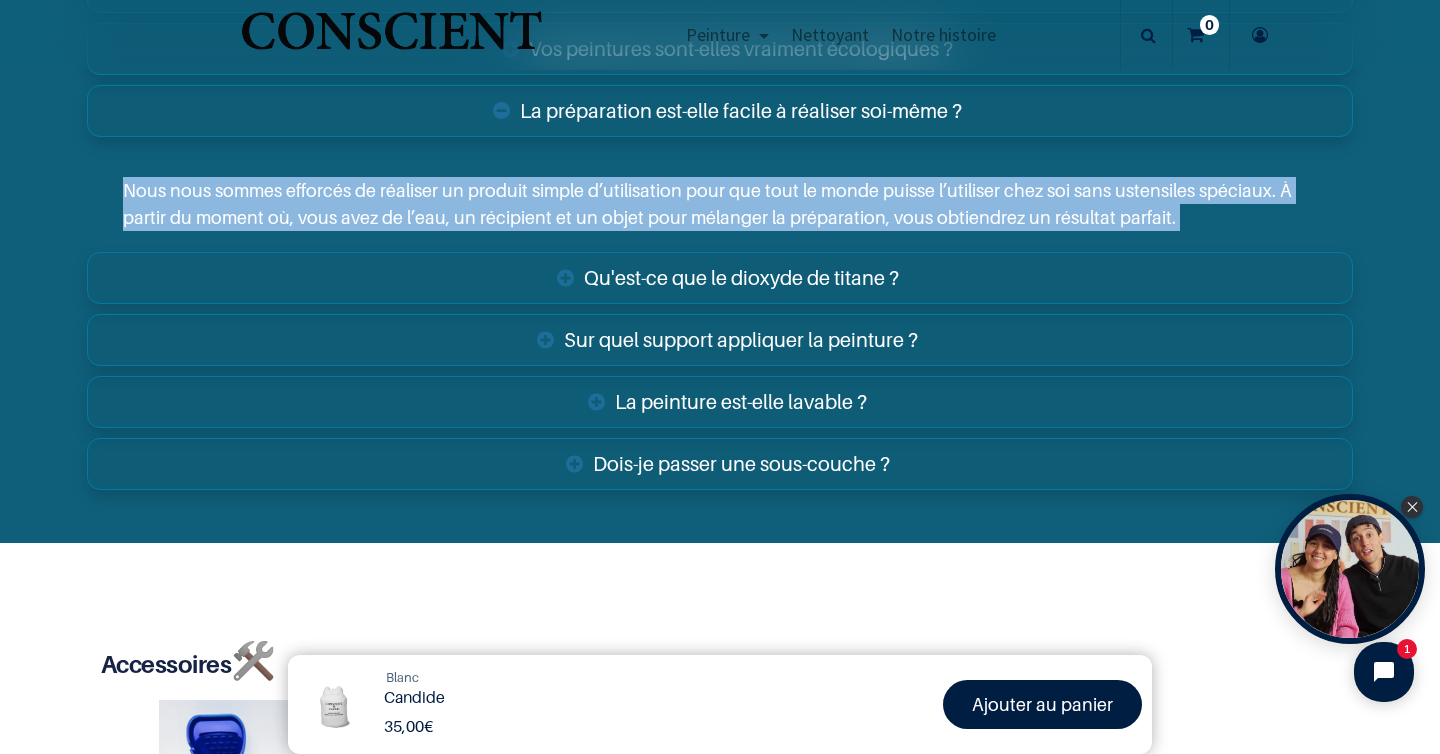 click on "Sur quel support appliquer la peinture ?" at bounding box center [720, 340] 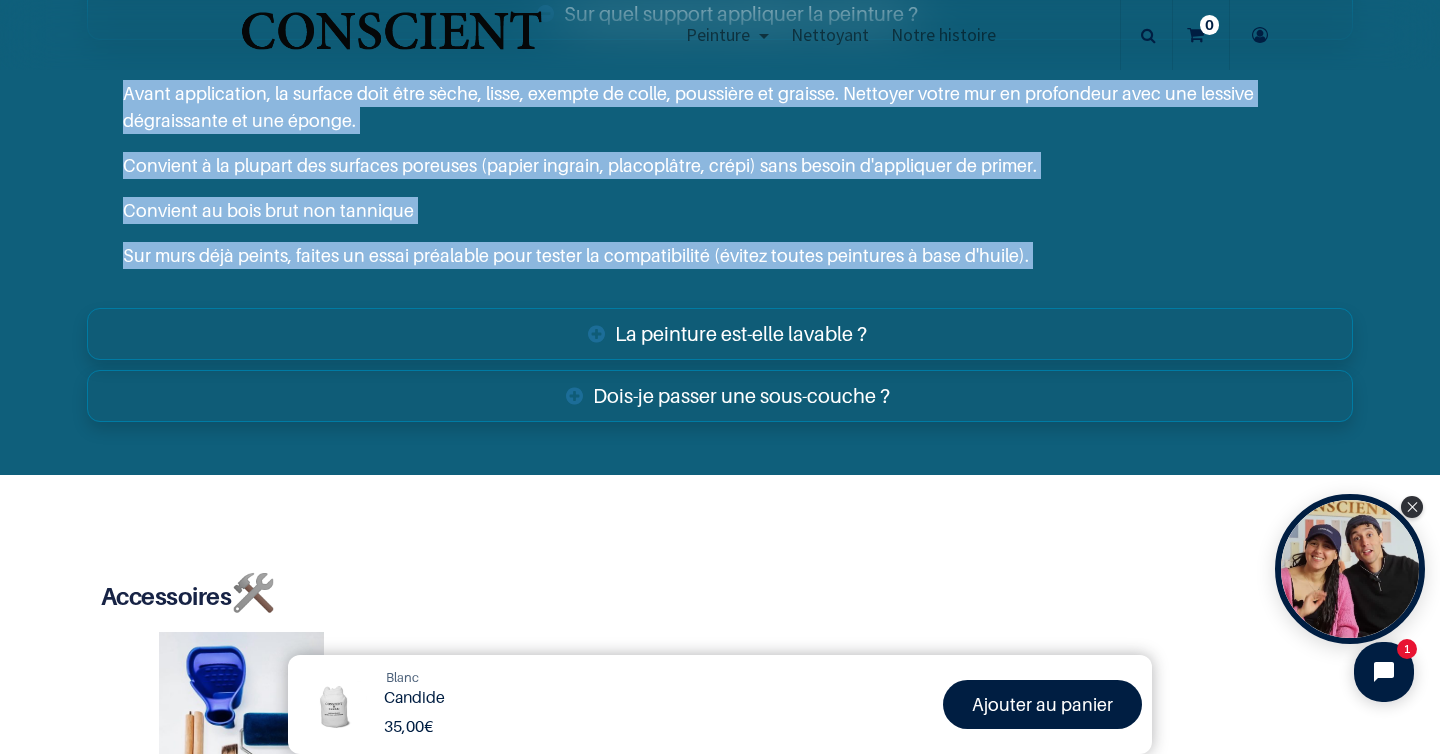 scroll, scrollTop: 3845, scrollLeft: 0, axis: vertical 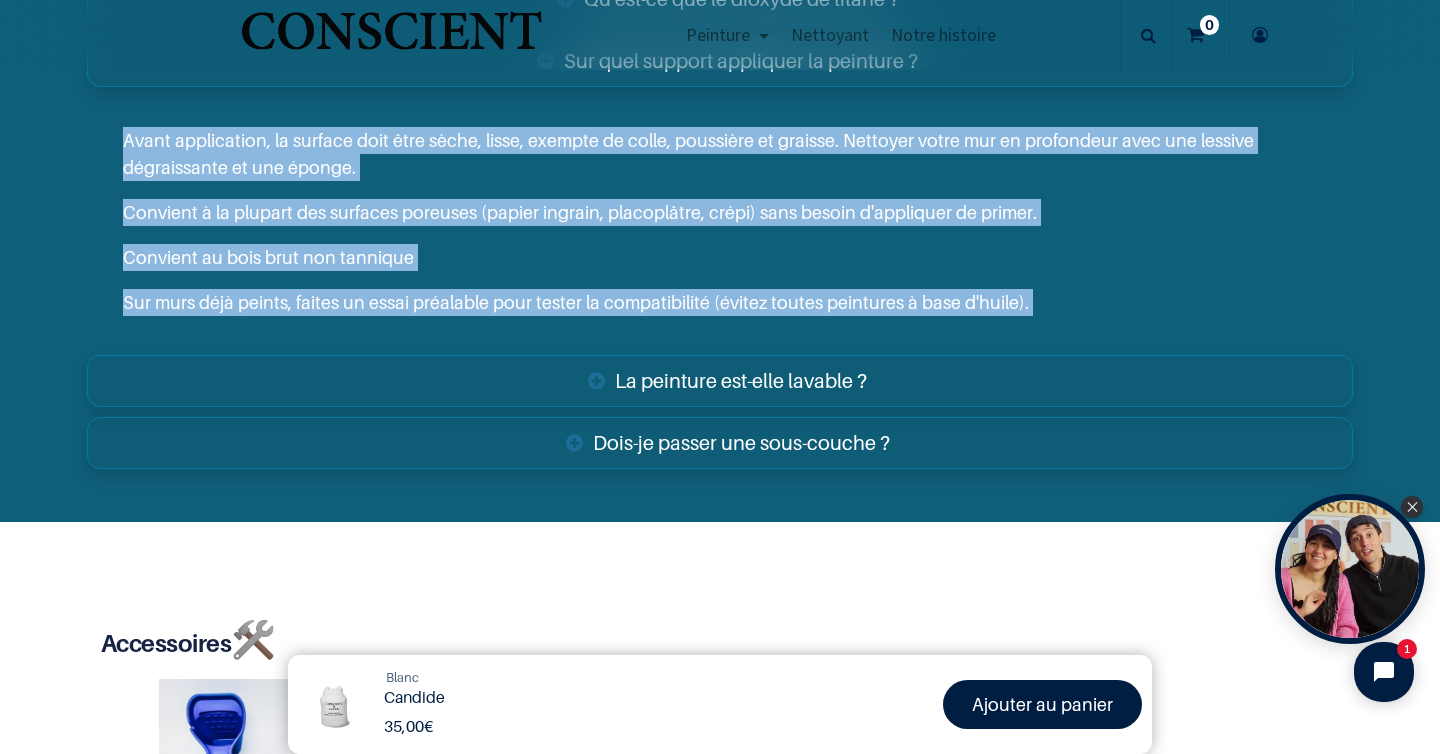 click on "Convient à la plupart des surfaces poreuses (papier ingrain, placoplâtre, crépi) sans besoin d'appliquer de primer." at bounding box center (720, 212) 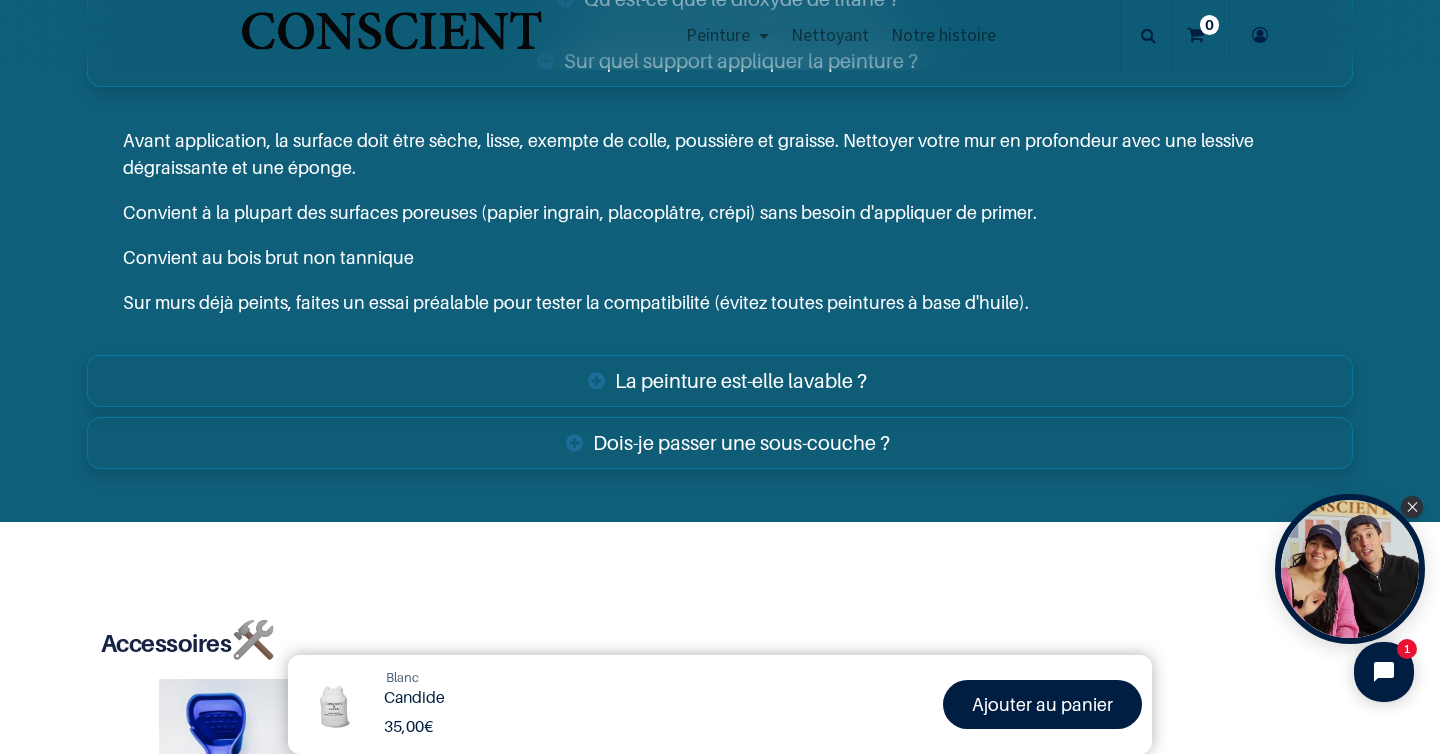 click on "Convient à la plupart des surfaces poreuses (papier ingrain, placoplâtre, crépi) sans besoin d'appliquer de primer." at bounding box center (720, 212) 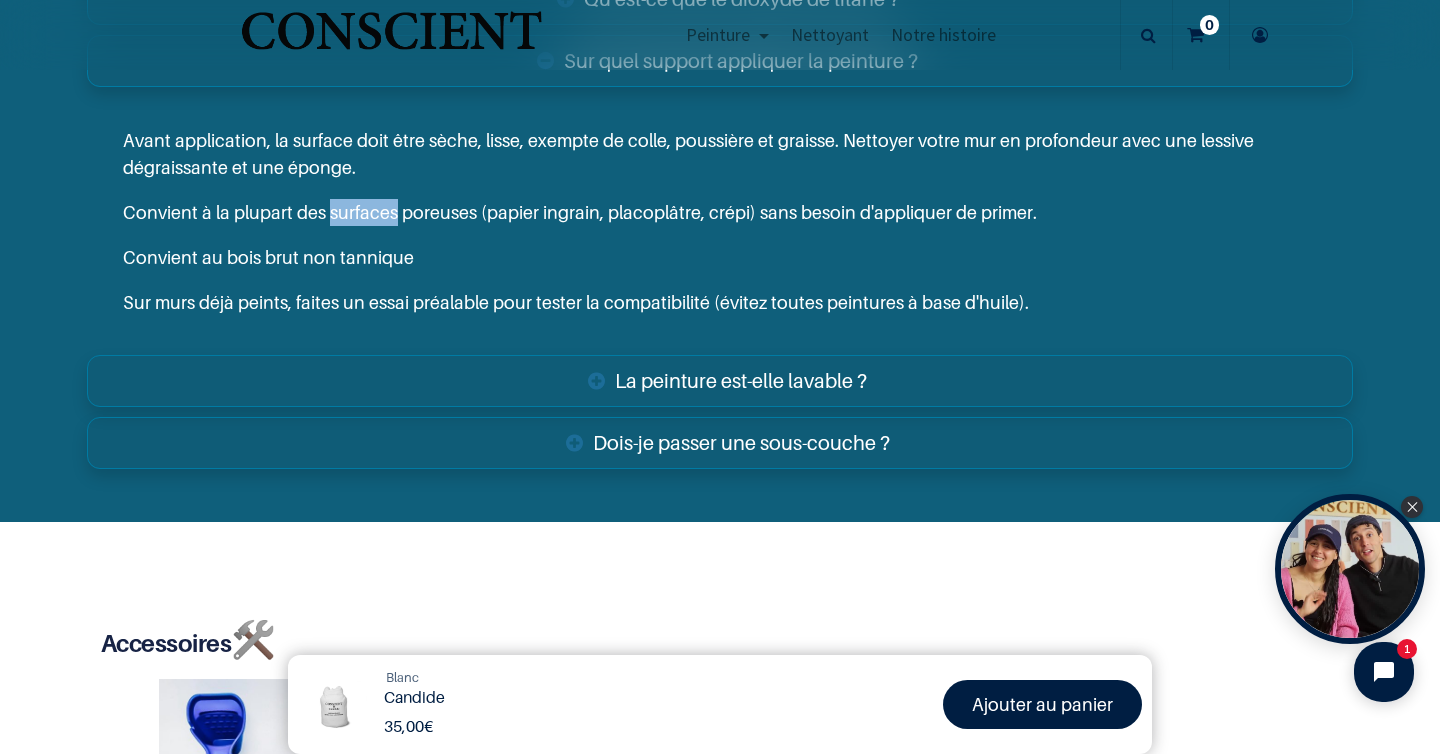 click on "Convient à la plupart des surfaces poreuses (papier ingrain, placoplâtre, crépi) sans besoin d'appliquer de primer." at bounding box center (720, 212) 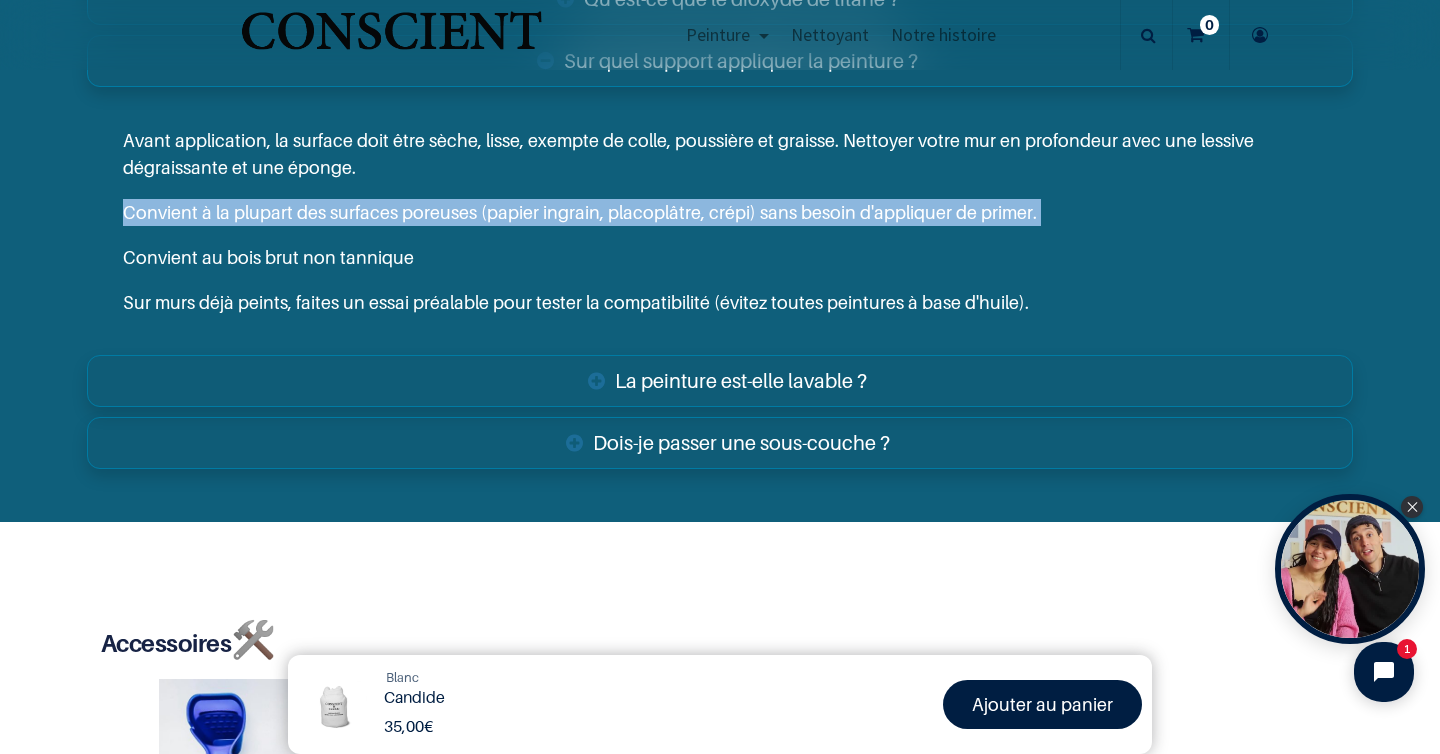 click on "Sur murs déjà peints, faites un essai préalable pour tester la compatibilité (évitez toutes peintures à base d'huile)." at bounding box center [720, 302] 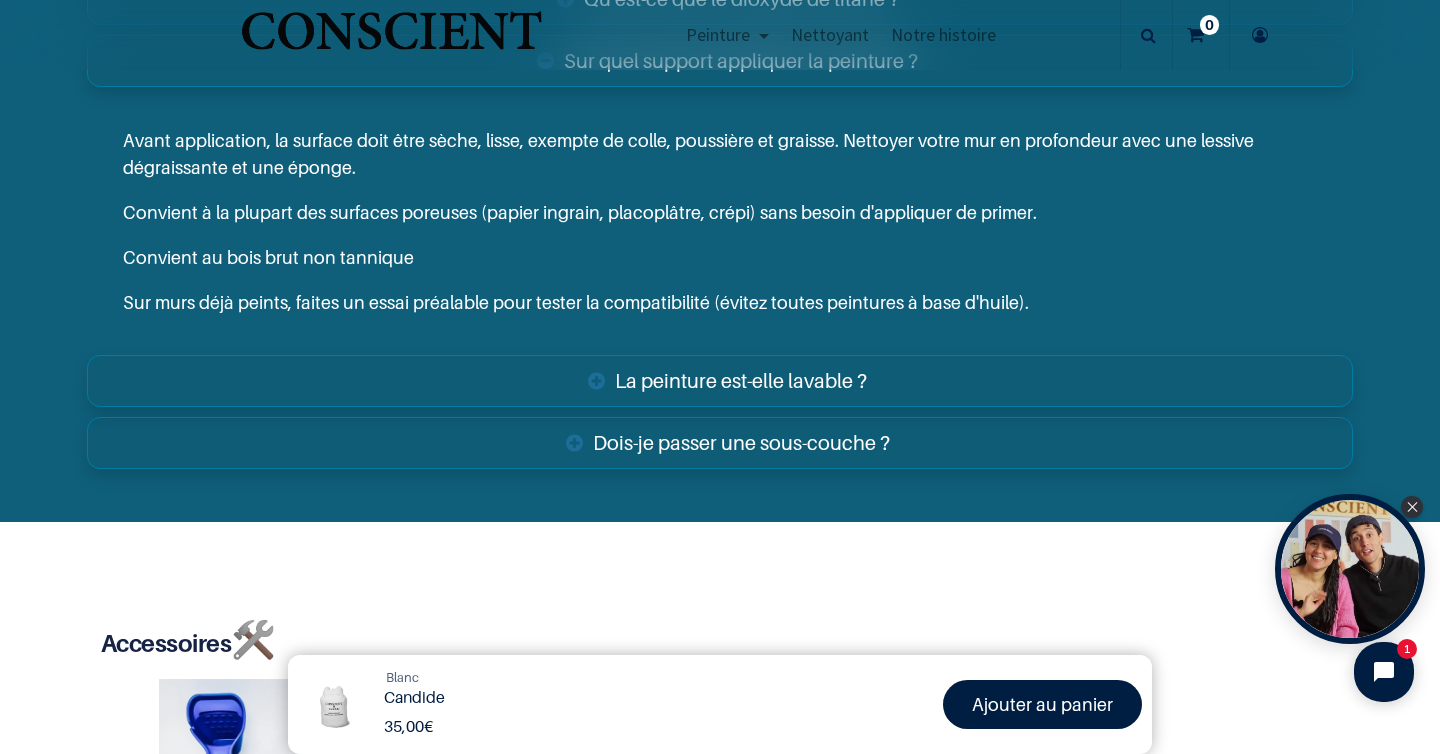 click on "Sur murs déjà peints, faites un essai préalable pour tester la compatibilité (évitez toutes peintures à base d'huile)." at bounding box center (720, 302) 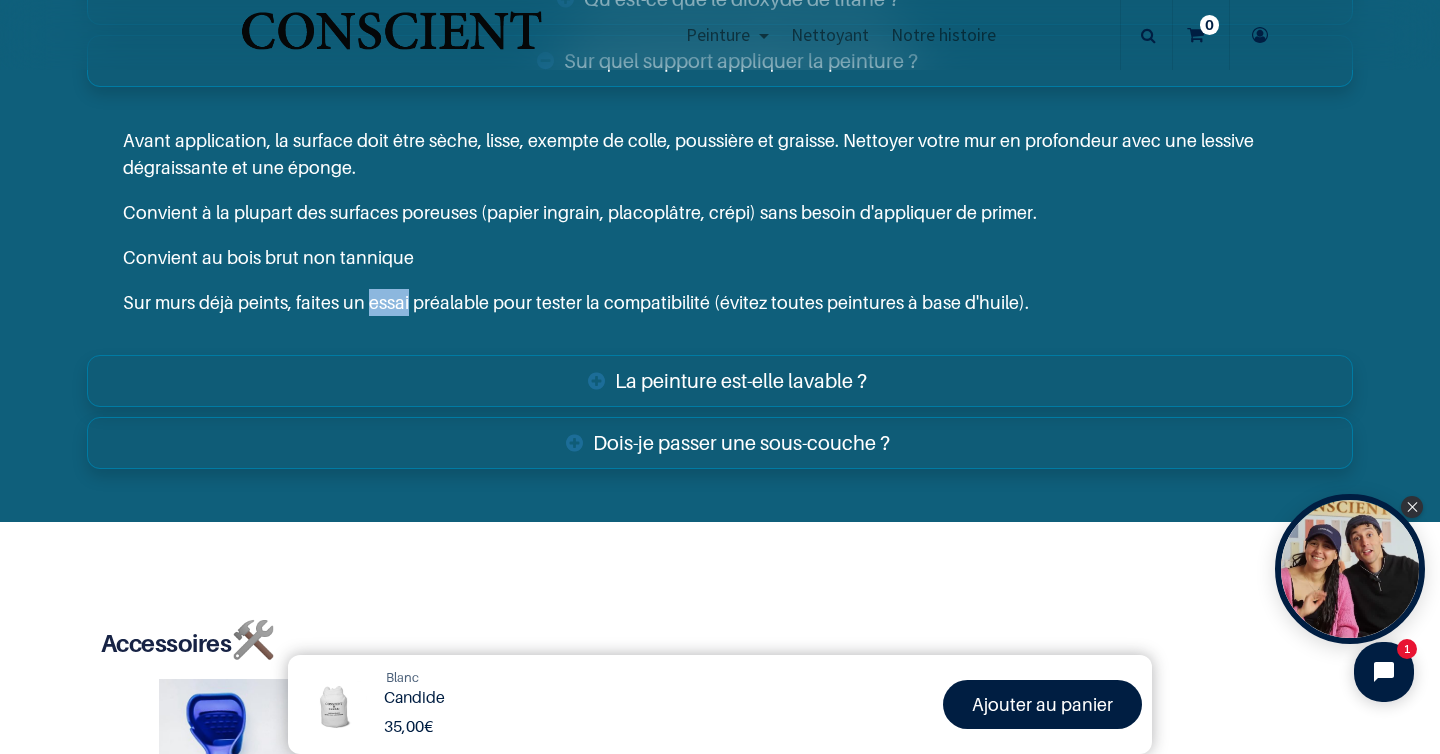 click on "Sur murs déjà peints, faites un essai préalable pour tester la compatibilité (évitez toutes peintures à base d'huile)." at bounding box center (720, 302) 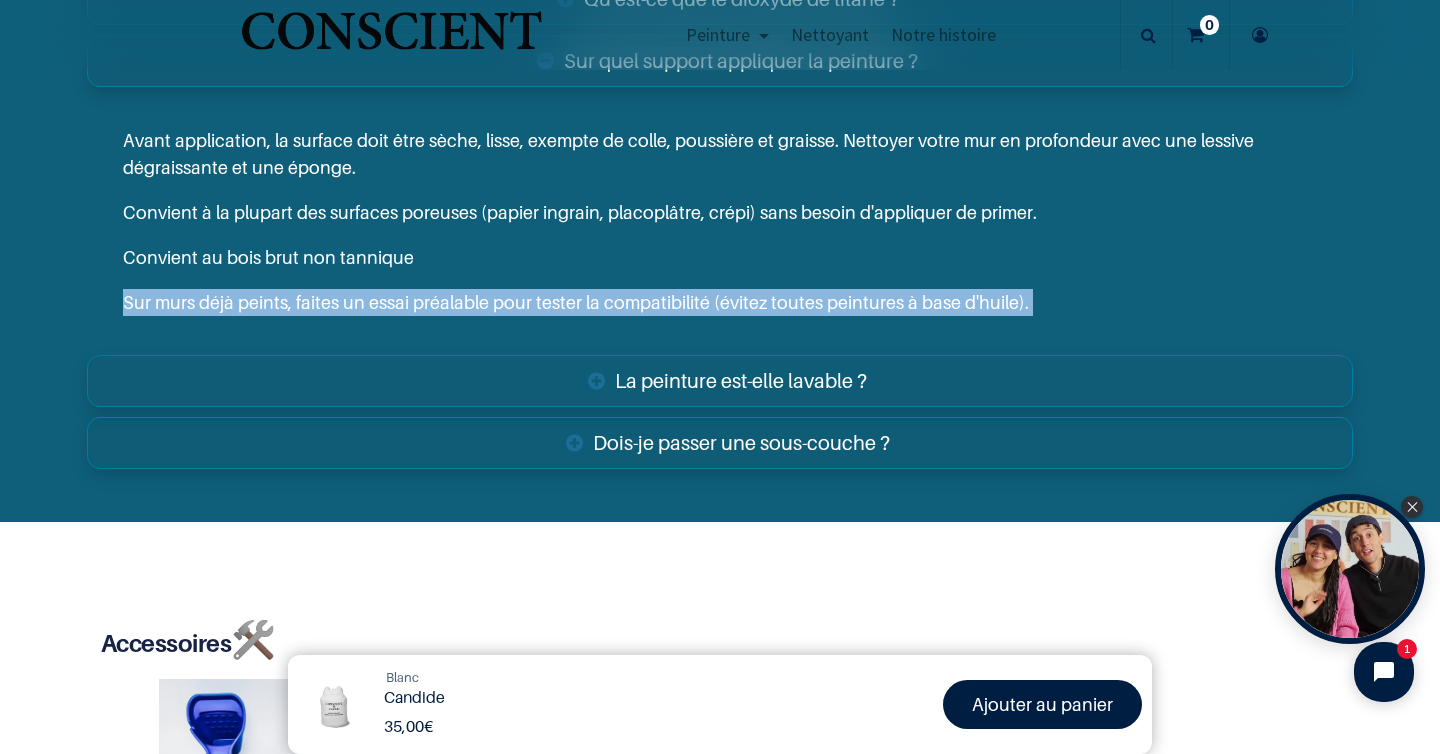 click on "Dois-je passer une sous-couche ?" at bounding box center [720, 443] 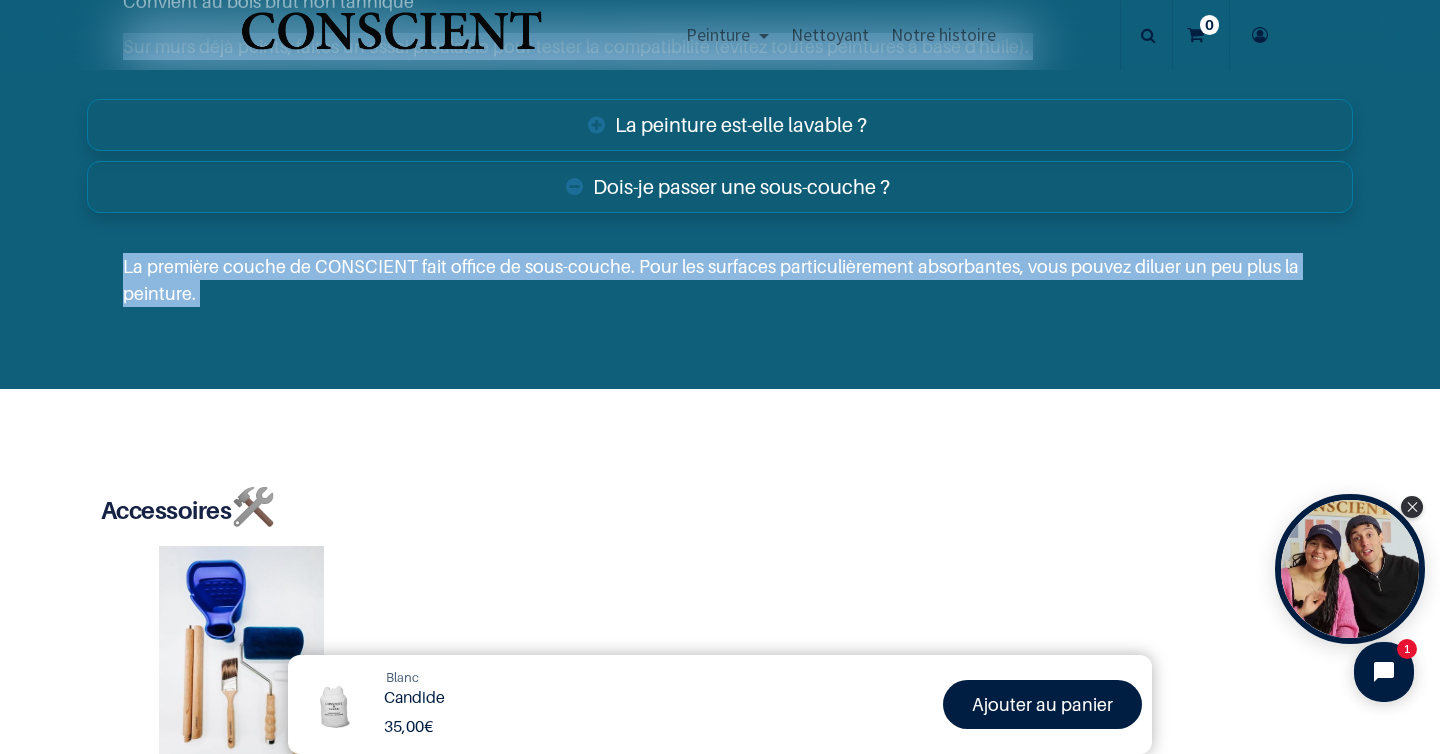 scroll, scrollTop: 4102, scrollLeft: 0, axis: vertical 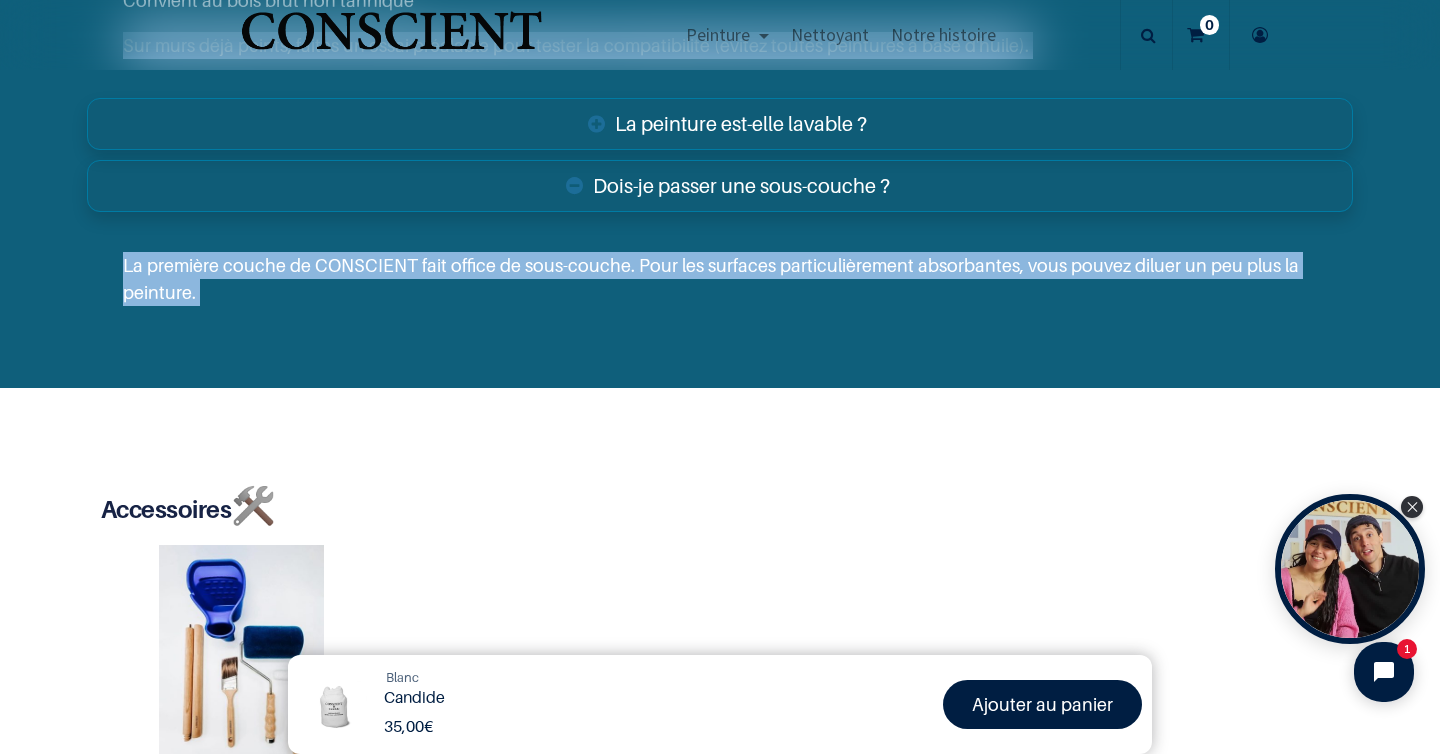 click on "La première couche de CONSCIENT fait office de sous-couche. Pour les surfaces particulièrement absorbantes, vous pouvez diluer un peu plus la peinture." at bounding box center (720, 279) 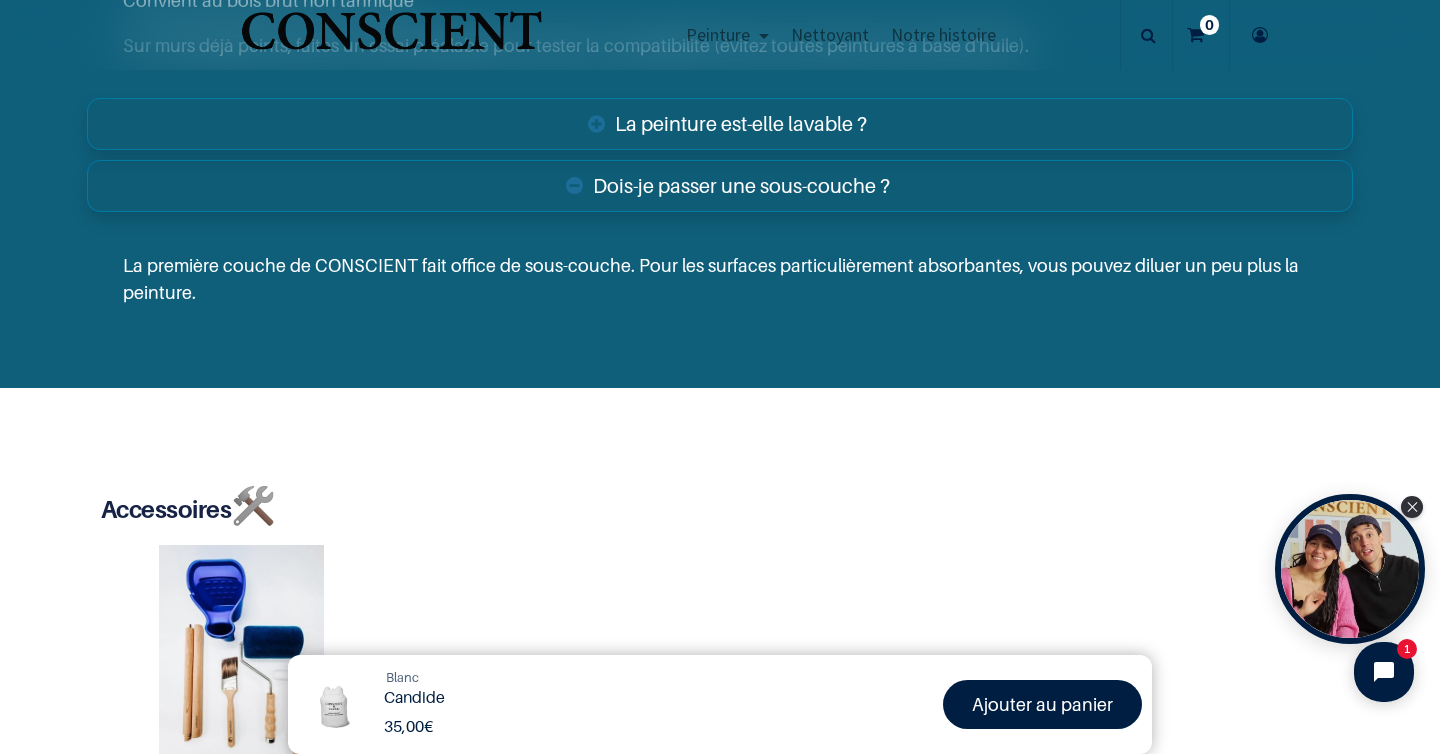 click on "La première couche de CONSCIENT fait office de sous-couche. Pour les surfaces particulièrement absorbantes, vous pouvez diluer un peu plus la peinture." at bounding box center (720, 279) 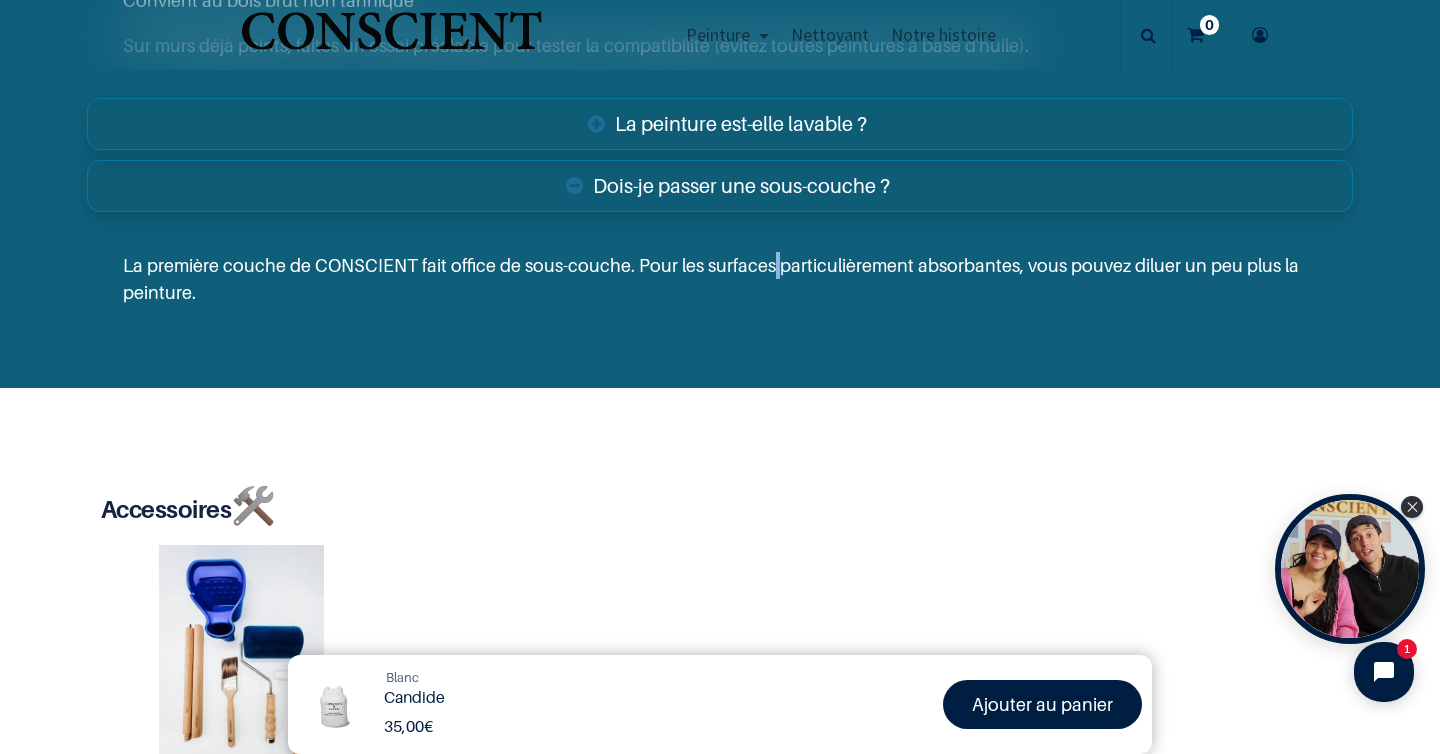 click on "La première couche de CONSCIENT fait office de sous-couche. Pour les surfaces particulièrement absorbantes, vous pouvez diluer un peu plus la peinture." at bounding box center (720, 279) 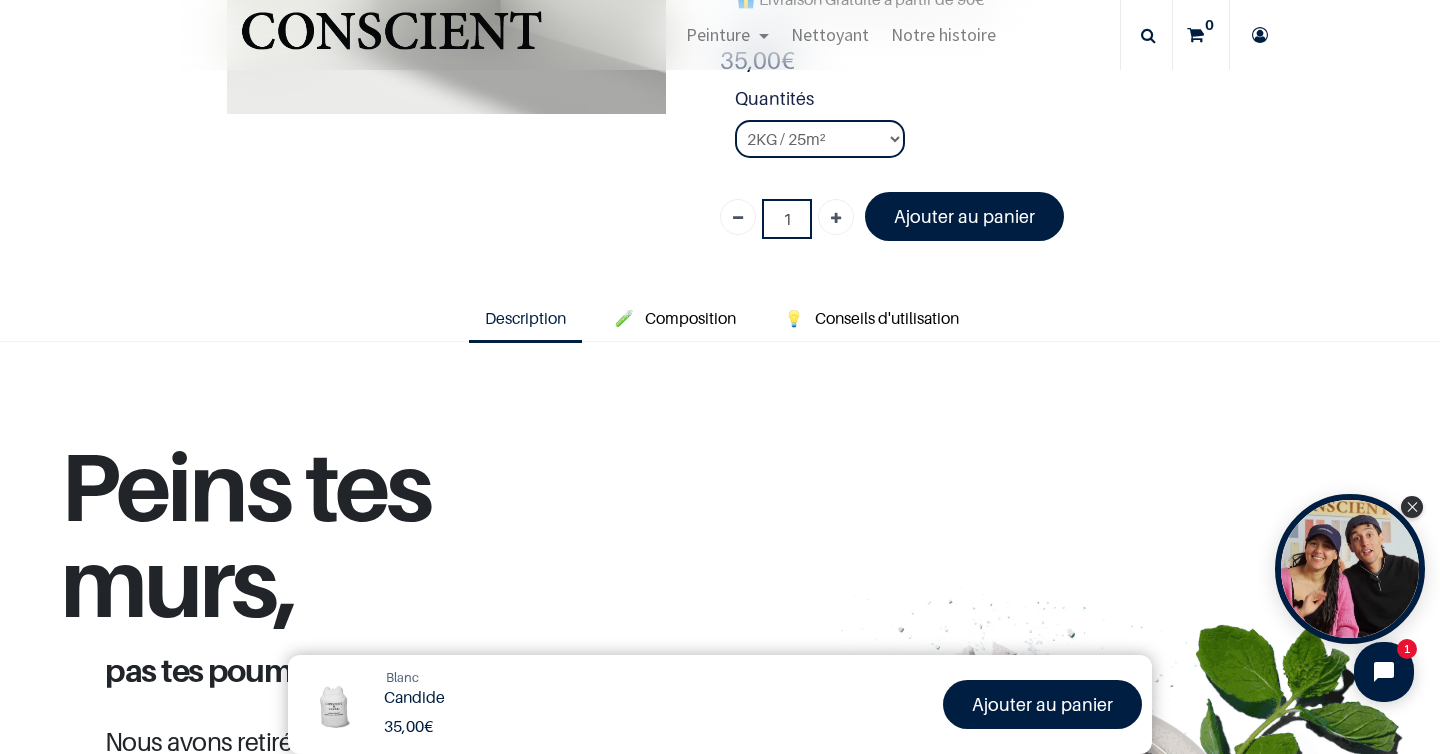 scroll, scrollTop: 419, scrollLeft: 0, axis: vertical 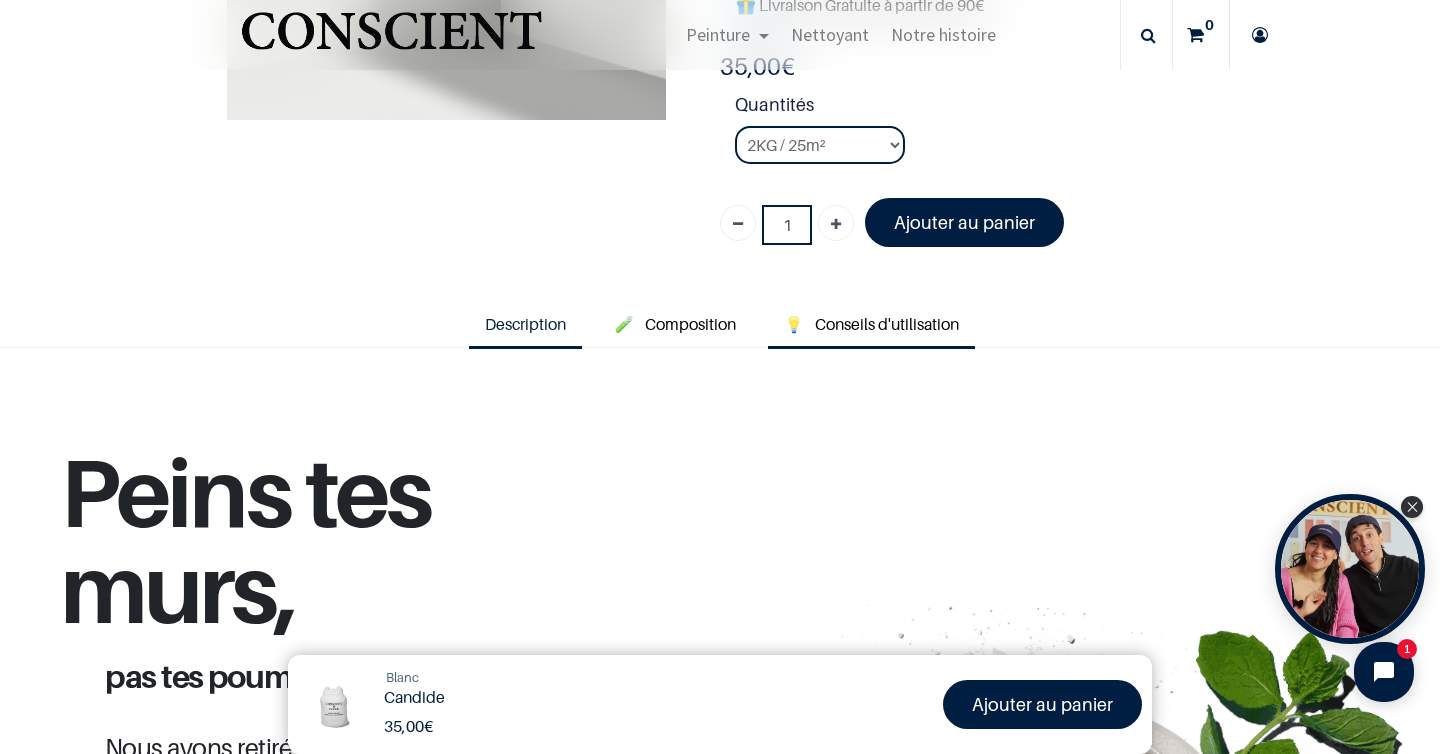 click on "Conseils d'utilisation" at bounding box center [887, 324] 